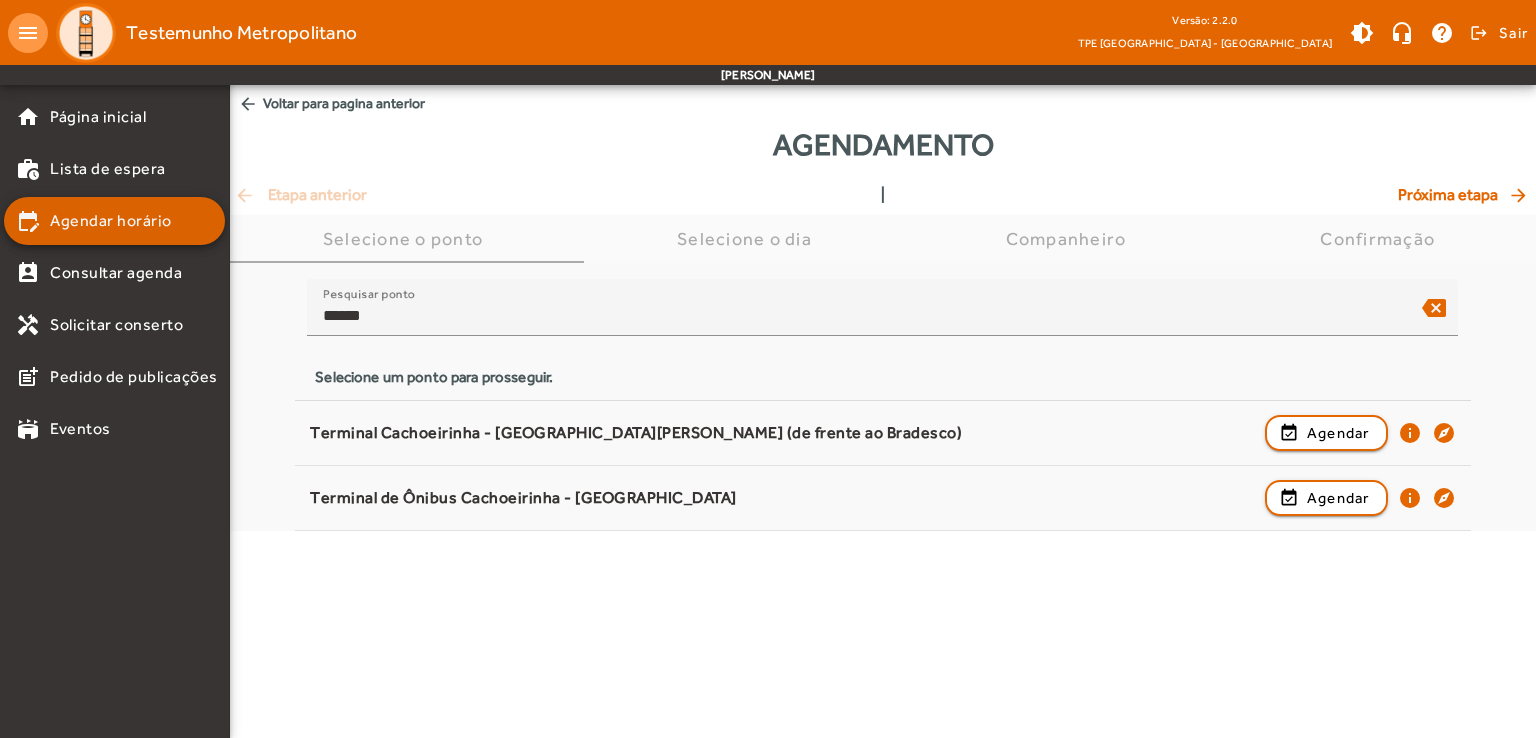 scroll, scrollTop: 0, scrollLeft: 0, axis: both 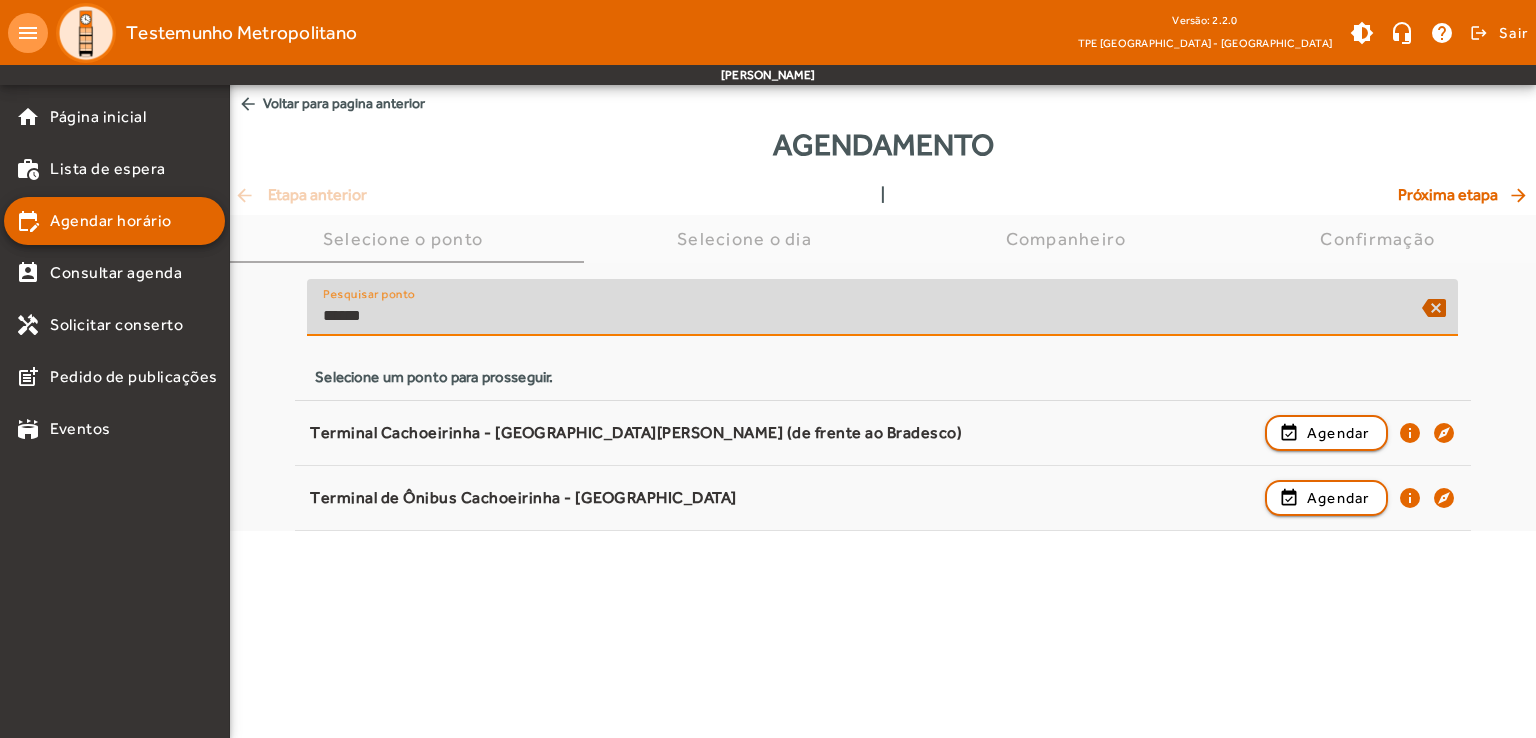 click on "******" at bounding box center (864, 316) 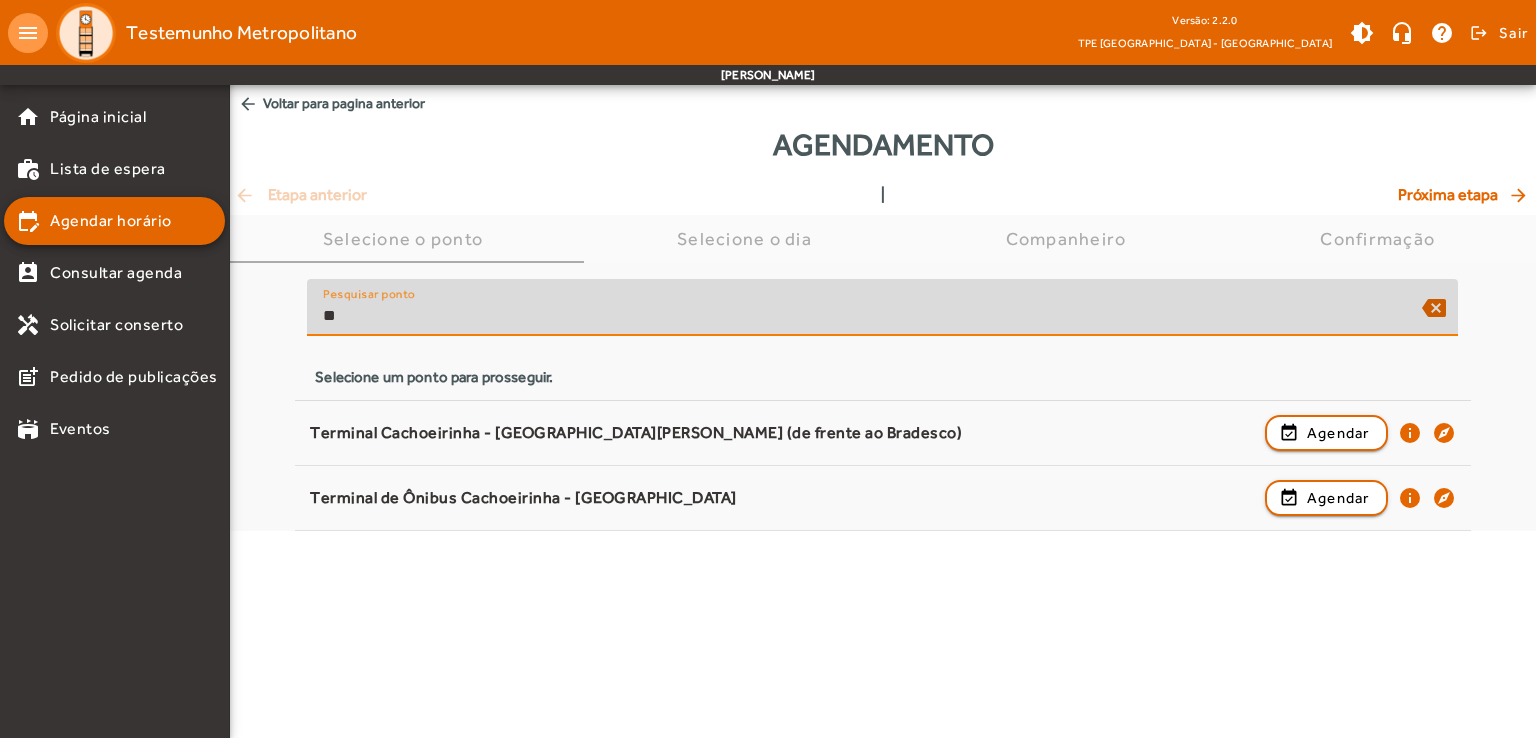 type on "*" 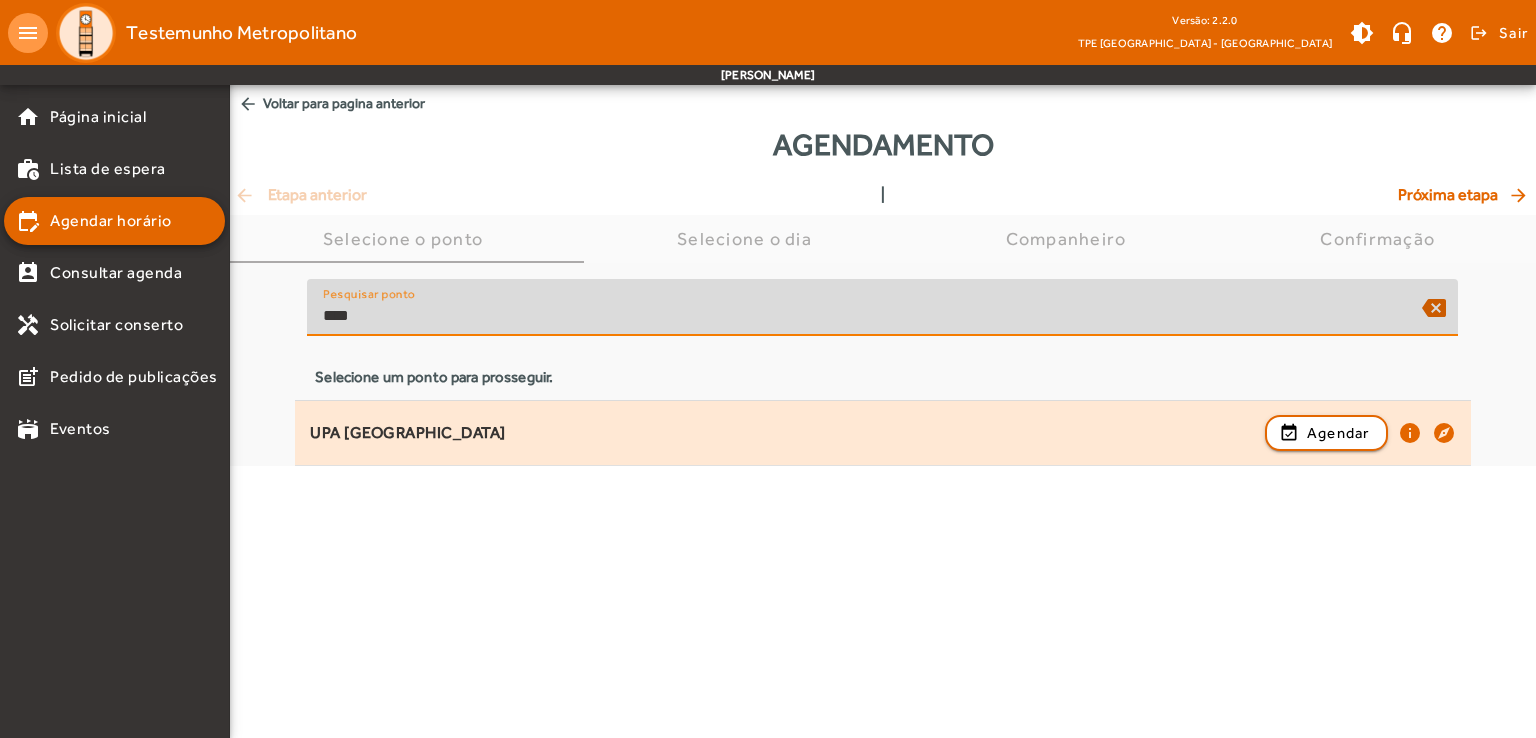 type on "****" 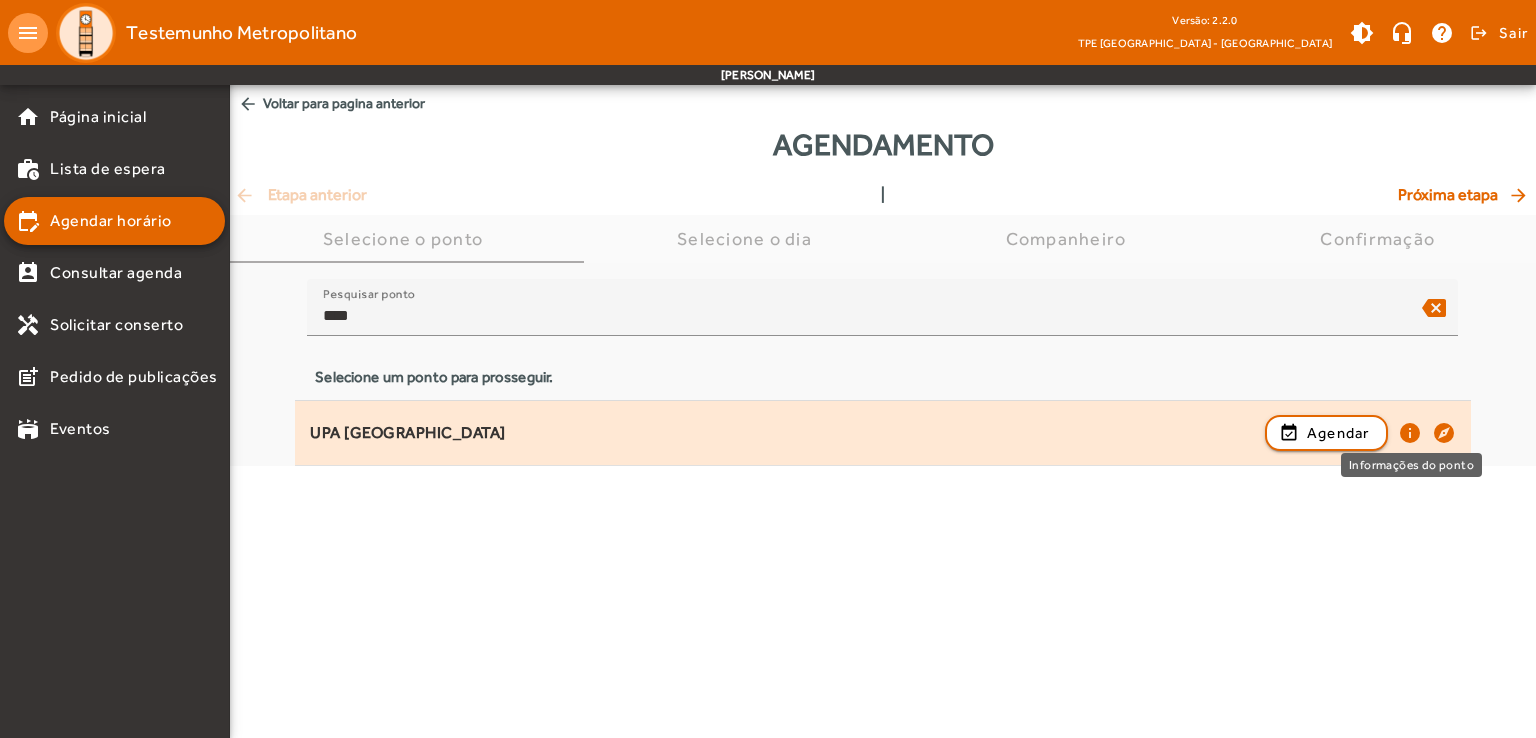 click on "info" 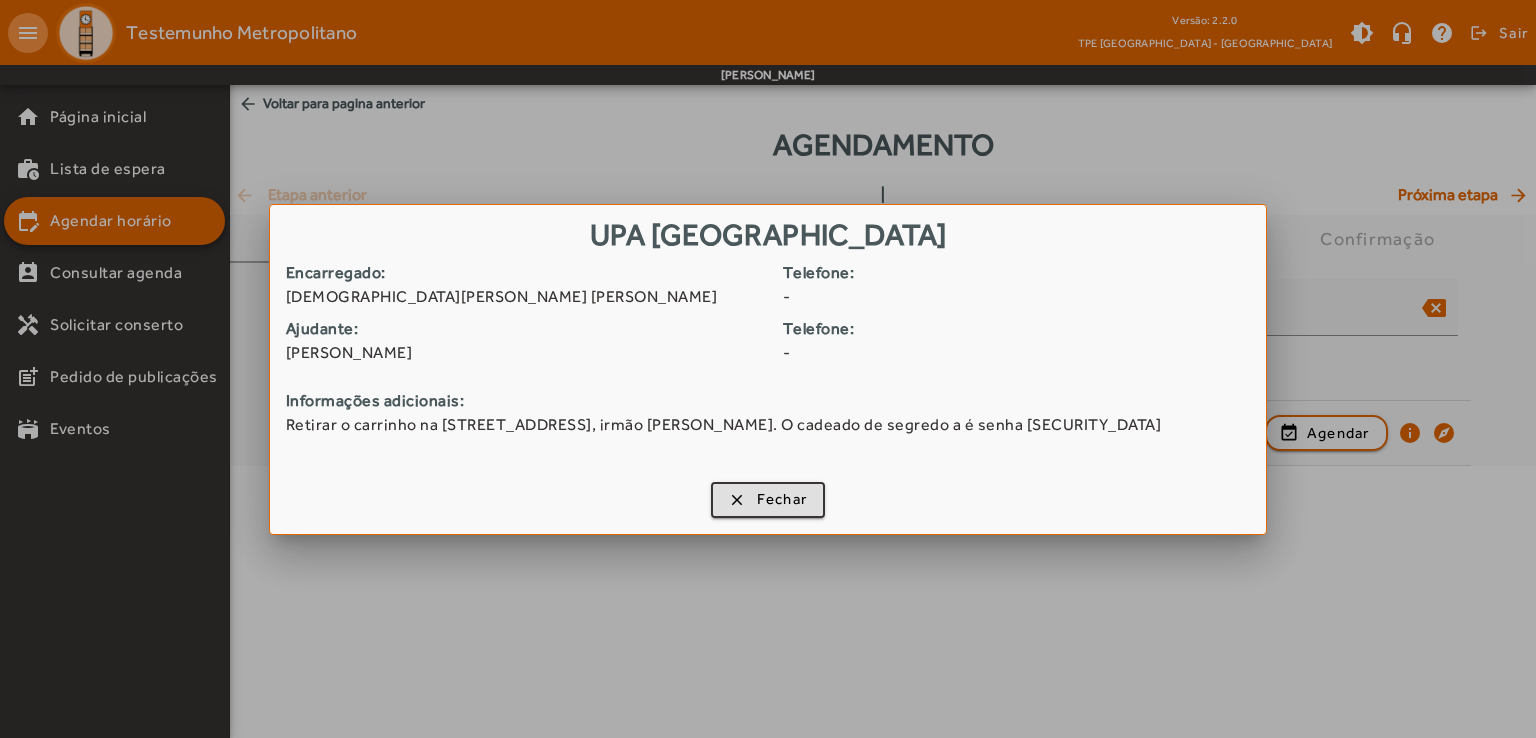 type 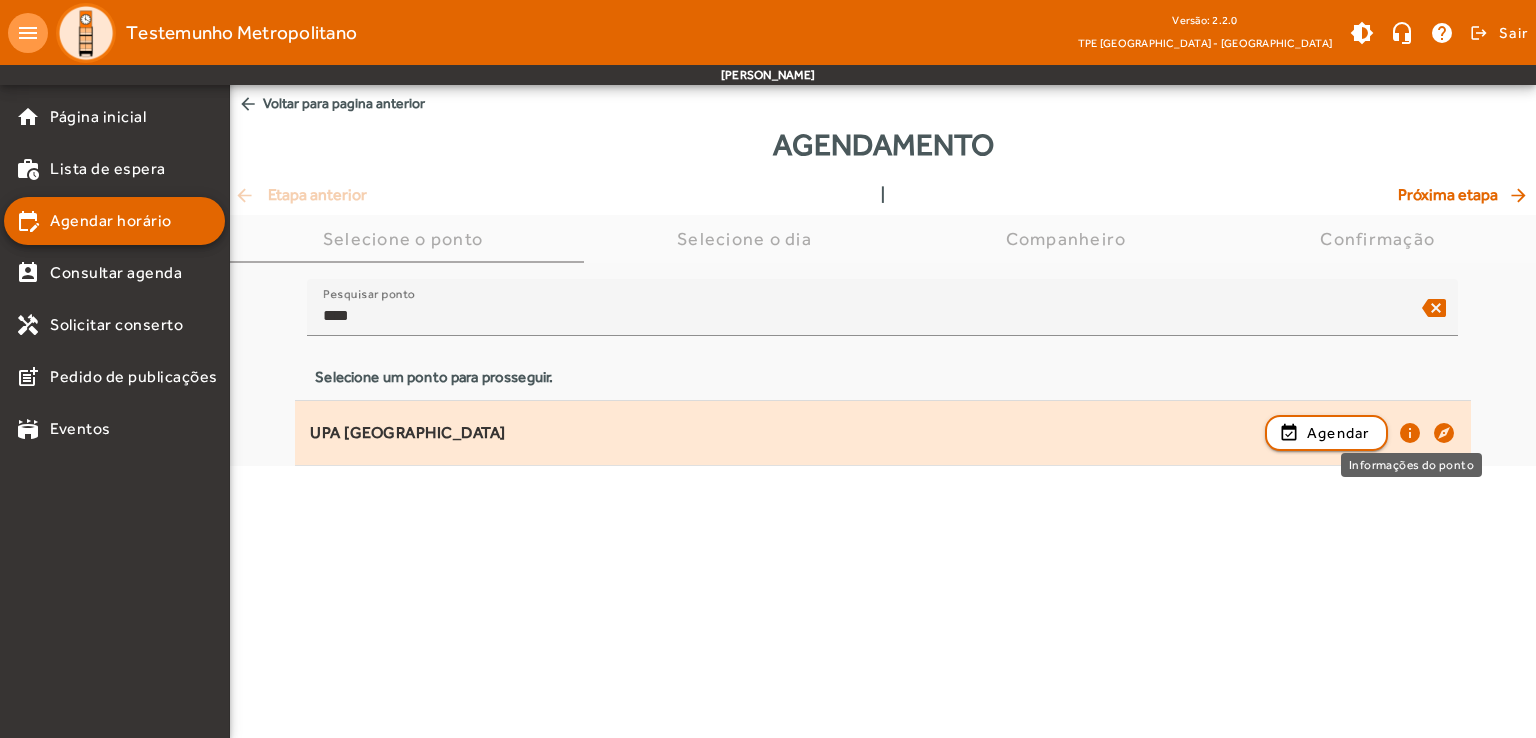 click on "info" 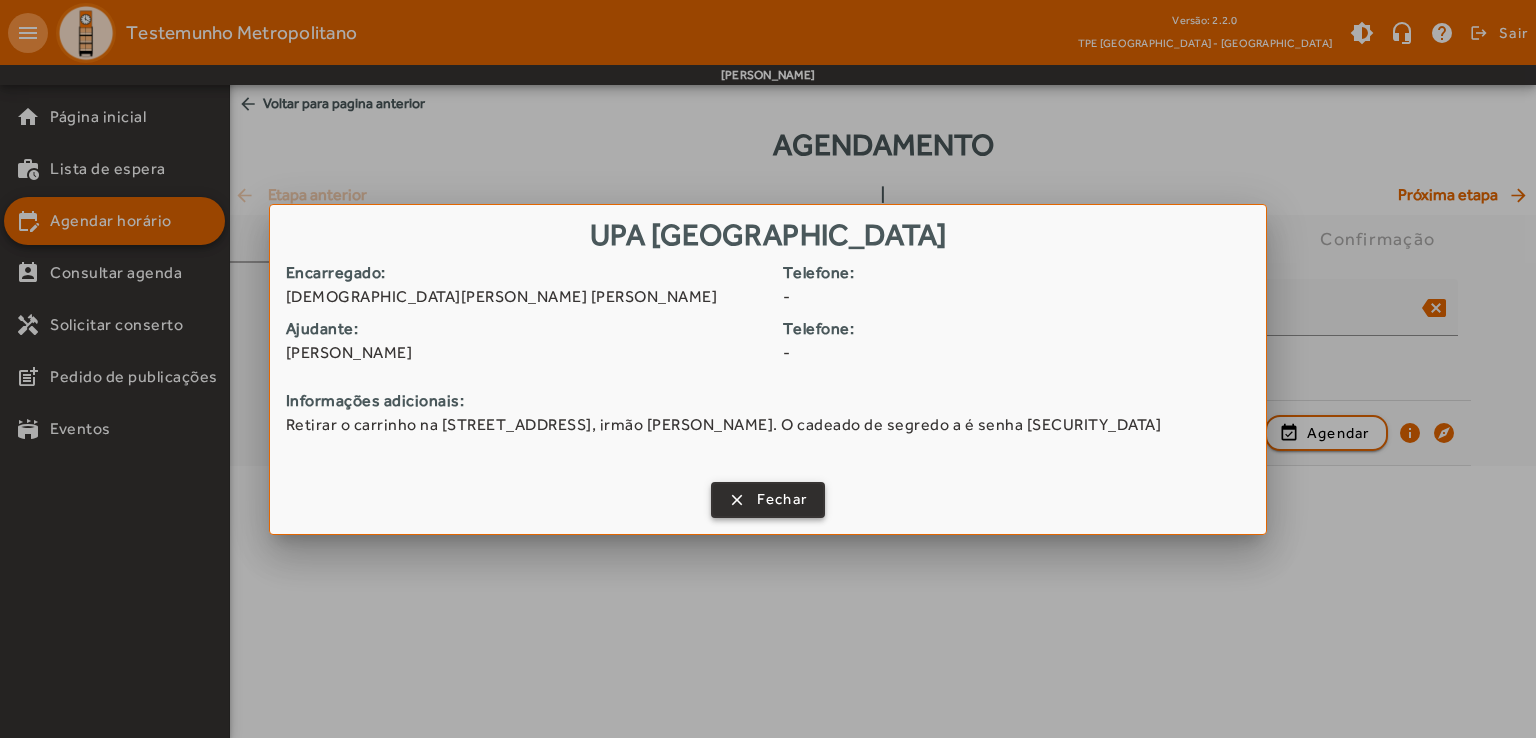 type 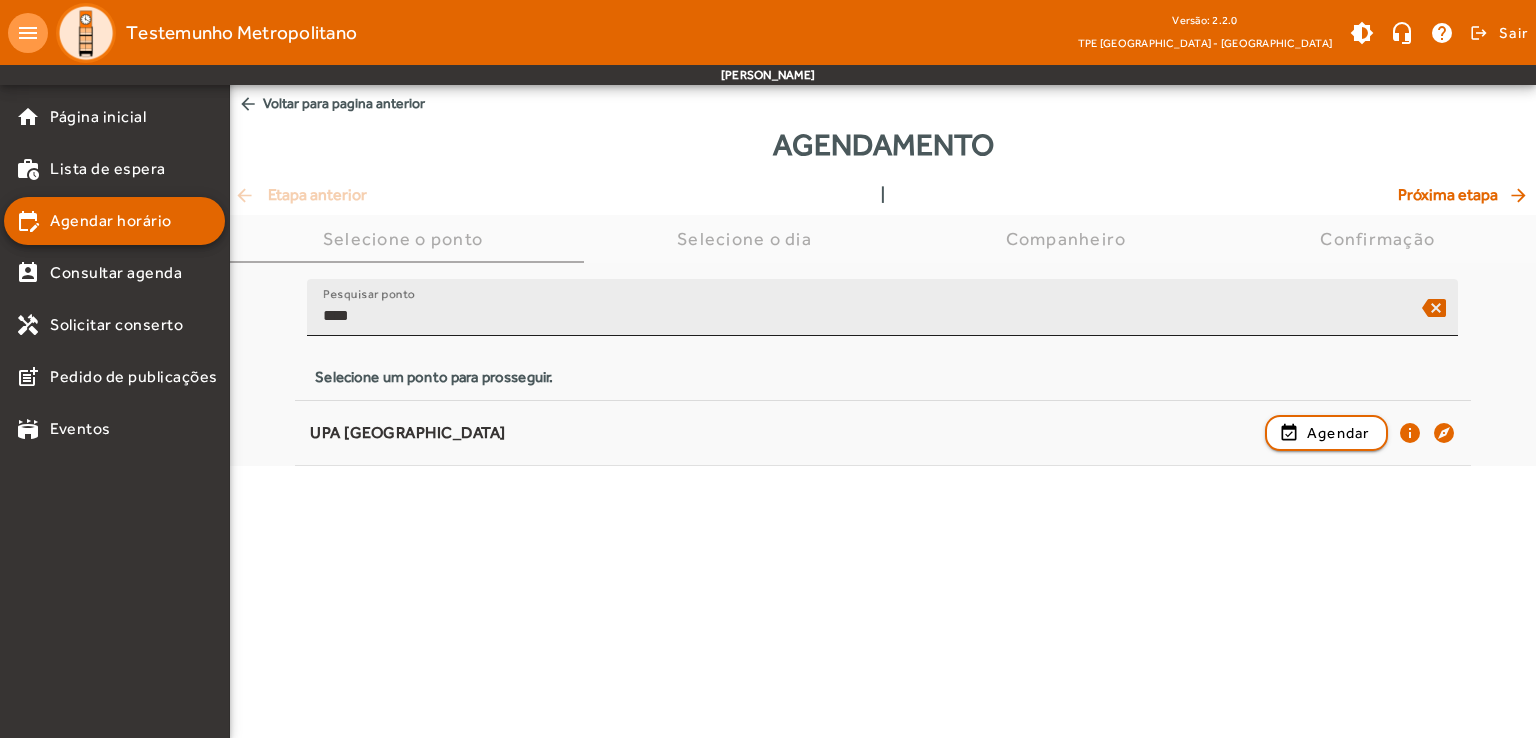 click on "****" at bounding box center (864, 316) 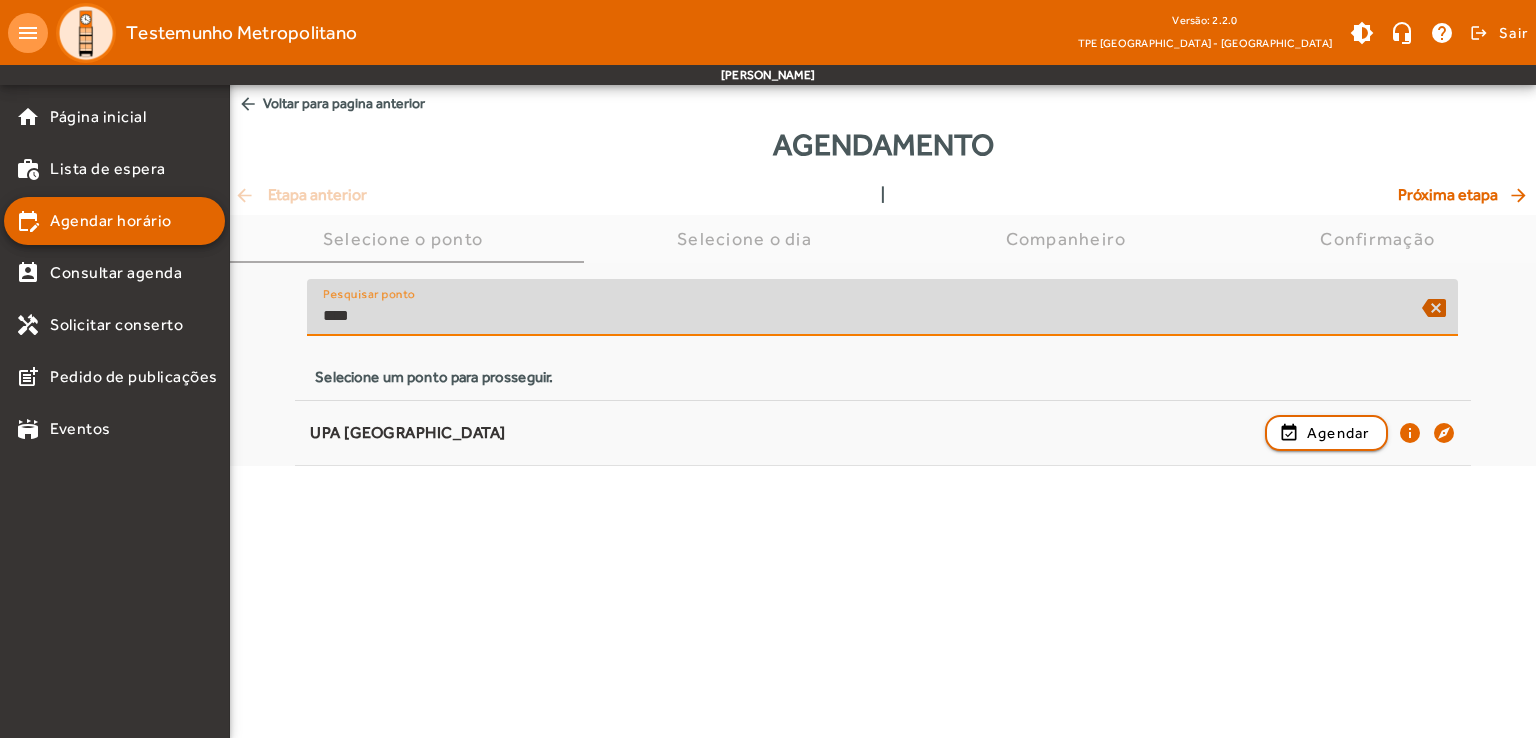 drag, startPoint x: 388, startPoint y: 318, endPoint x: 309, endPoint y: 326, distance: 79.40403 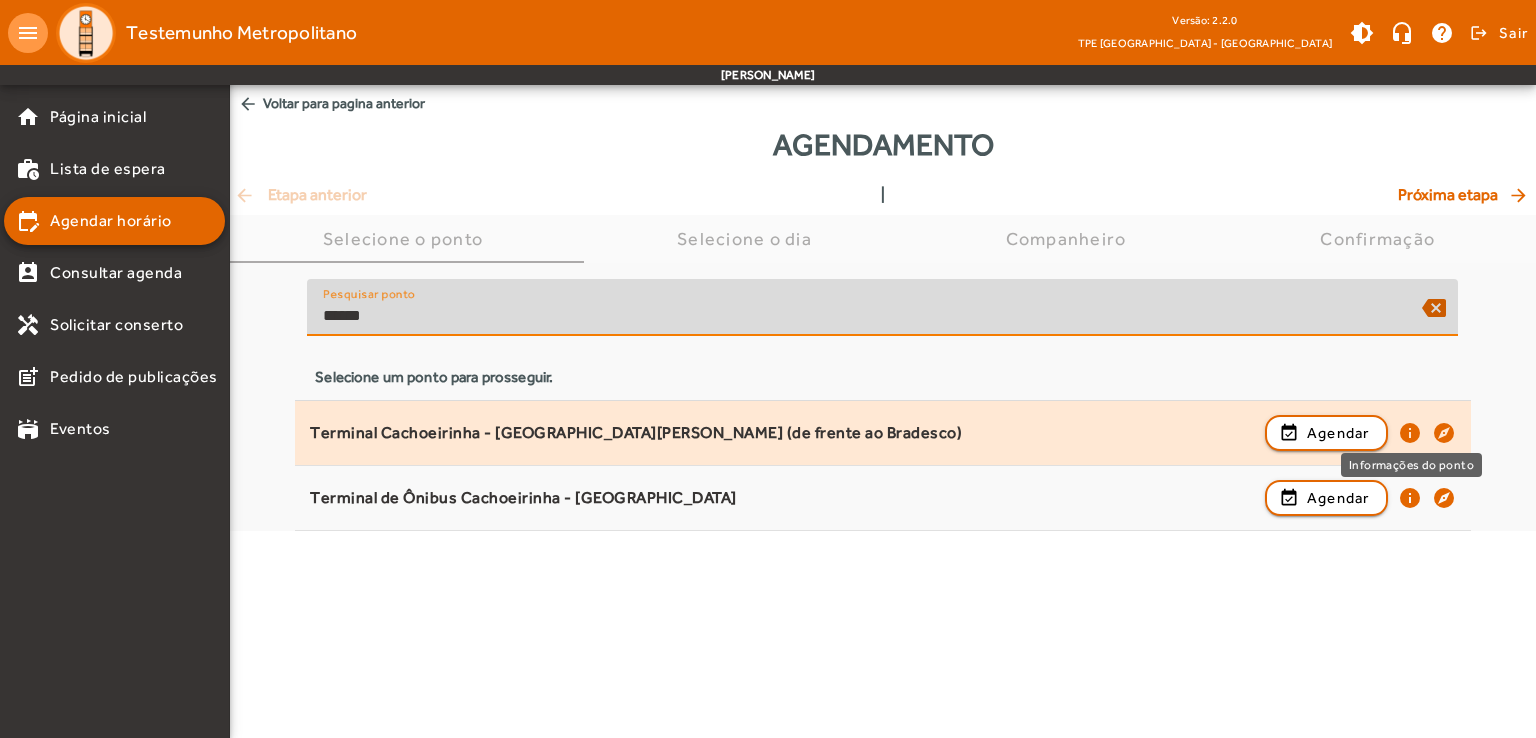 type on "******" 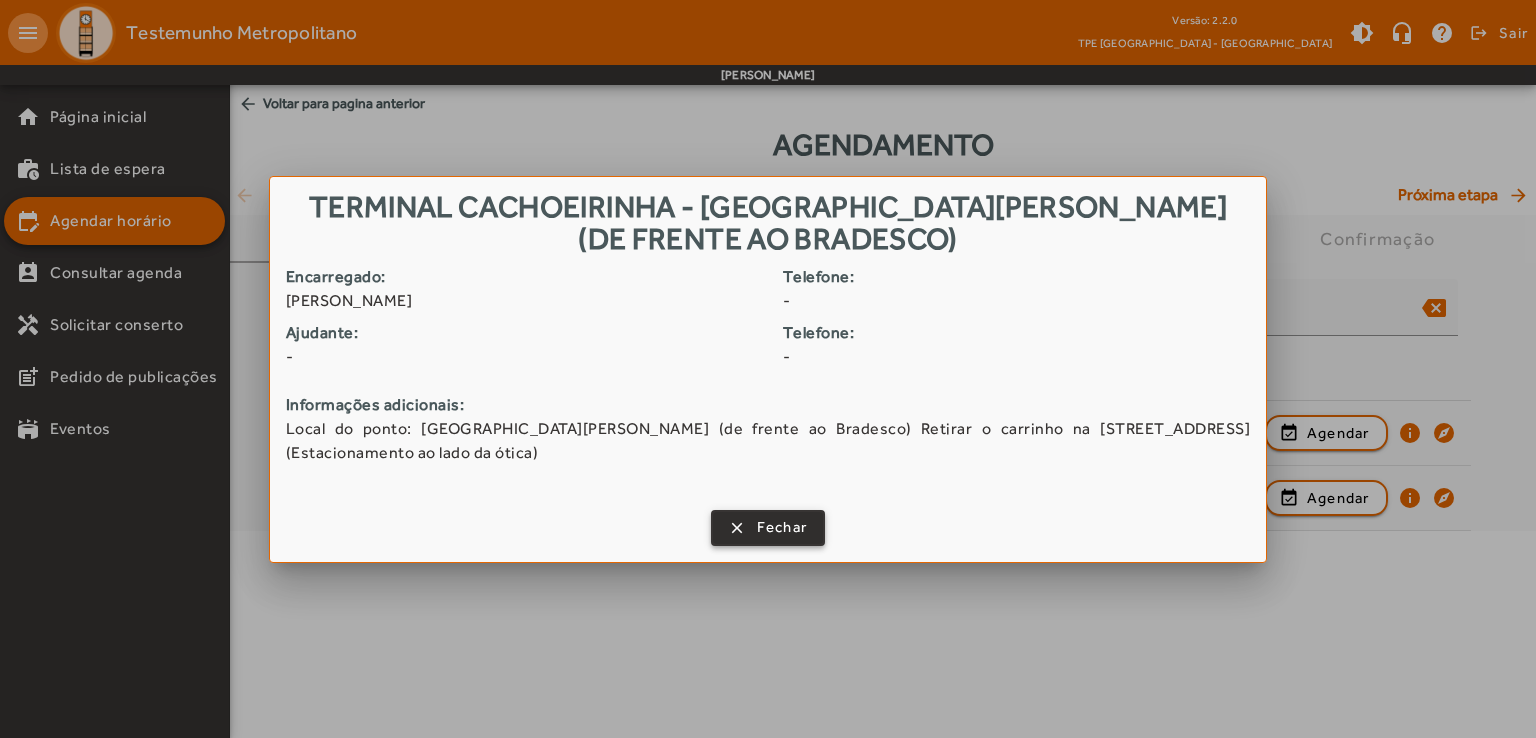 click on "Fechar" at bounding box center (782, 527) 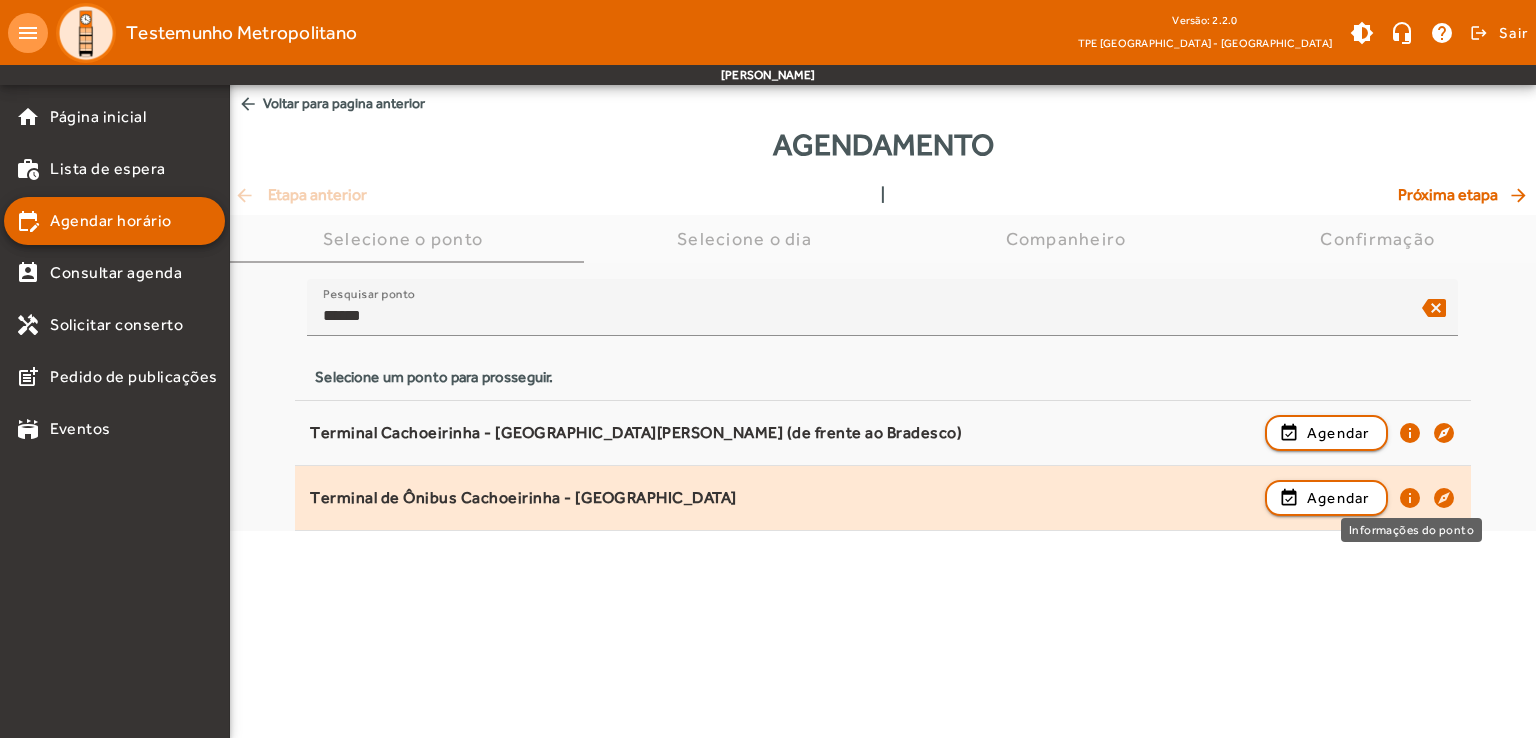 click on "info" 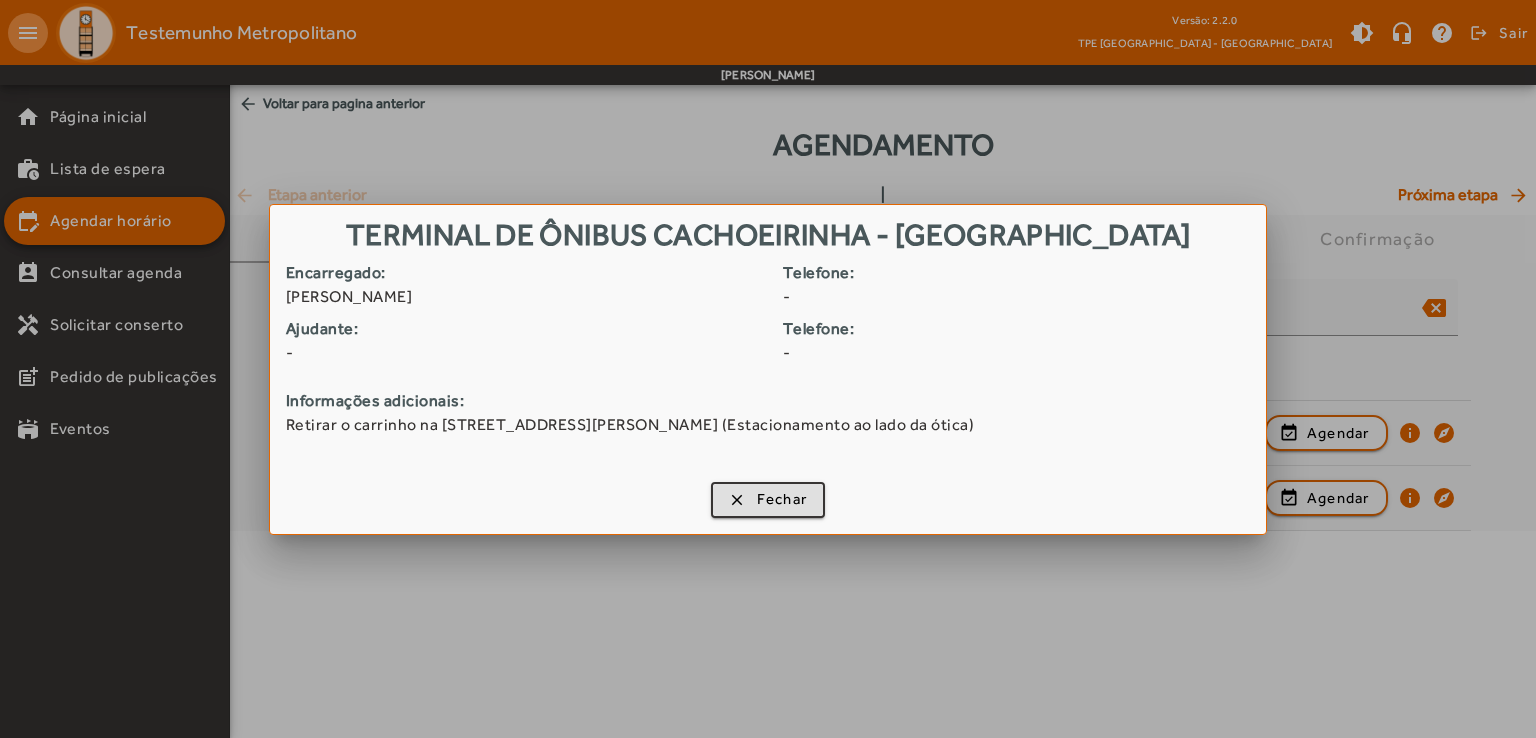 click at bounding box center [768, 369] 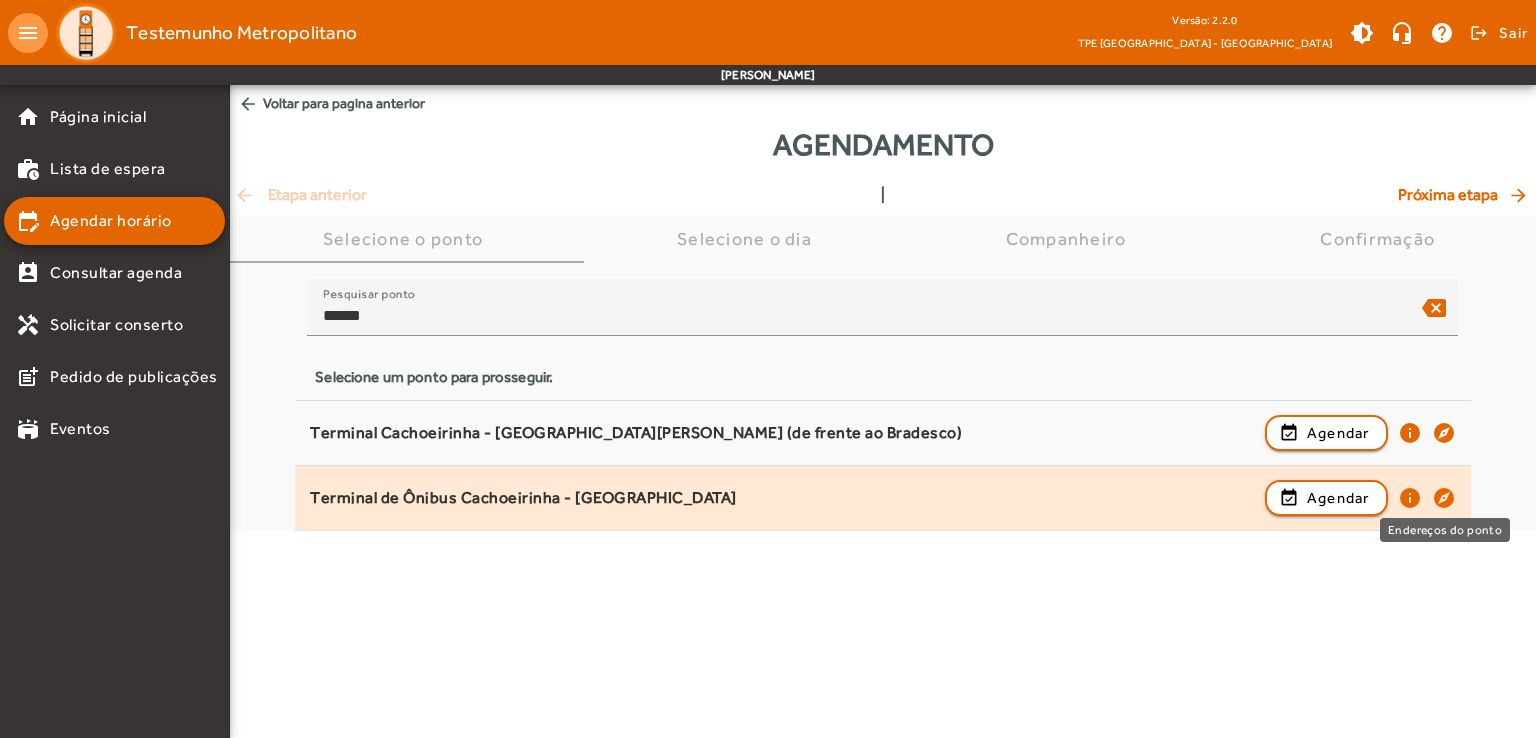 click on "explore" 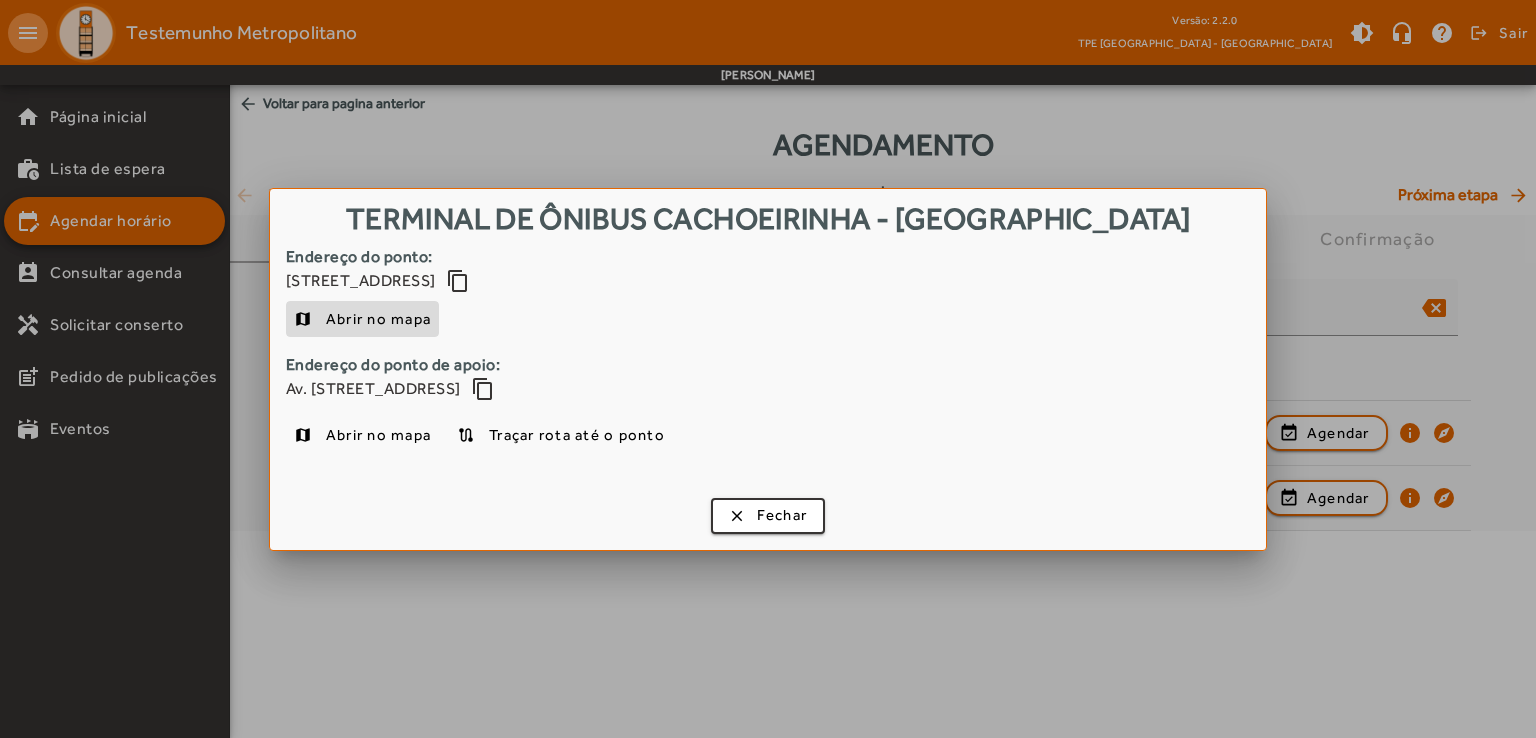 click on "Abrir no mapa" at bounding box center [378, 319] 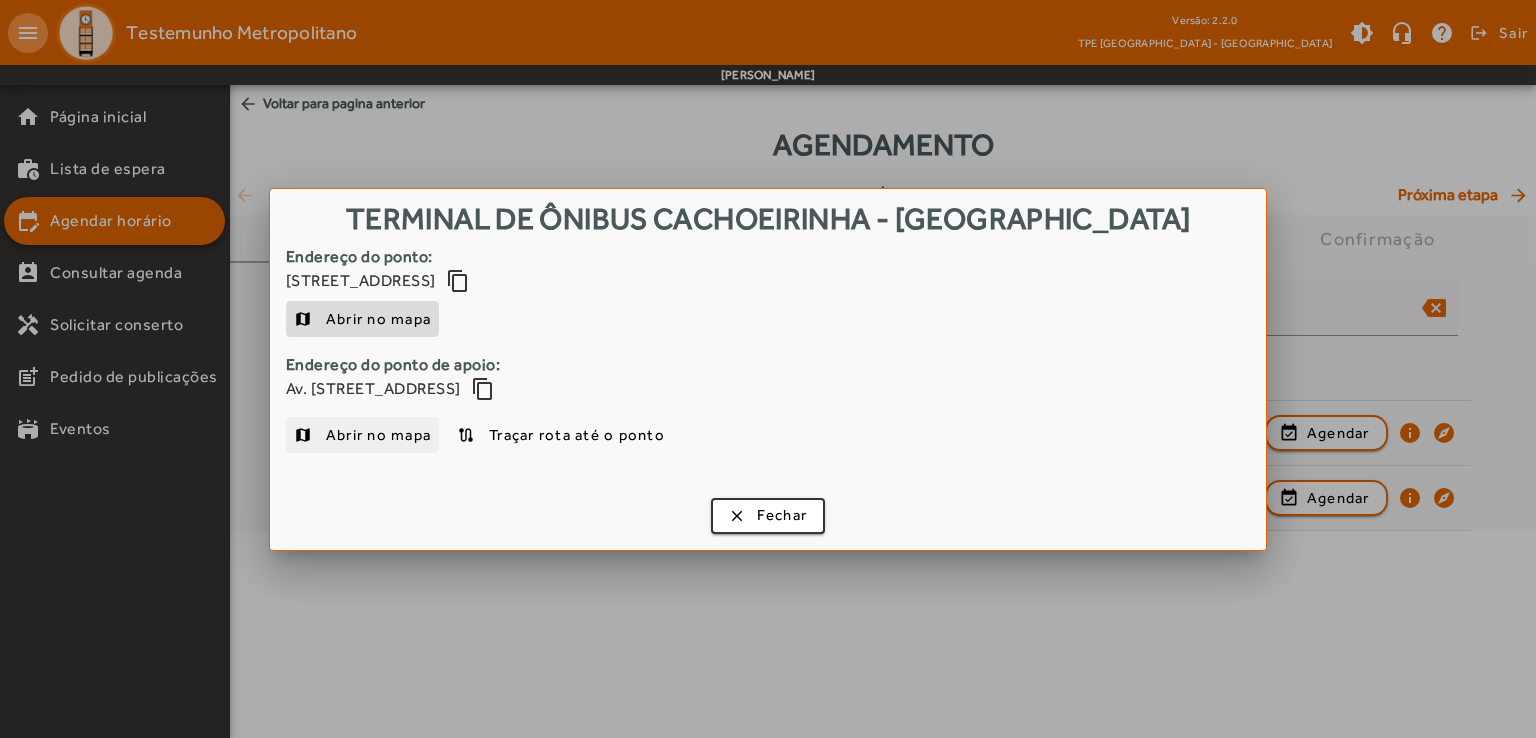 click on "Abrir no mapa" at bounding box center [378, 435] 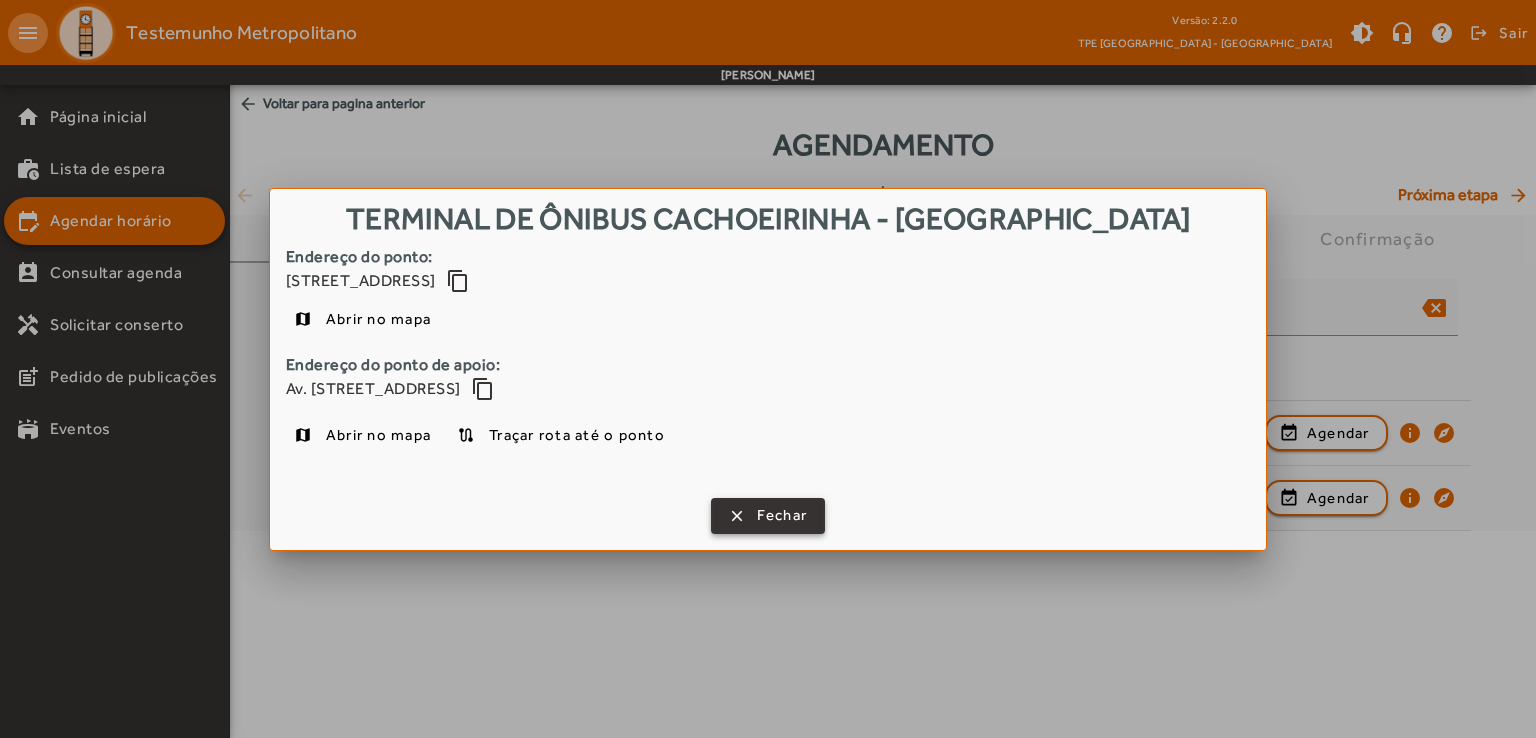 click on "Fechar" at bounding box center (782, 515) 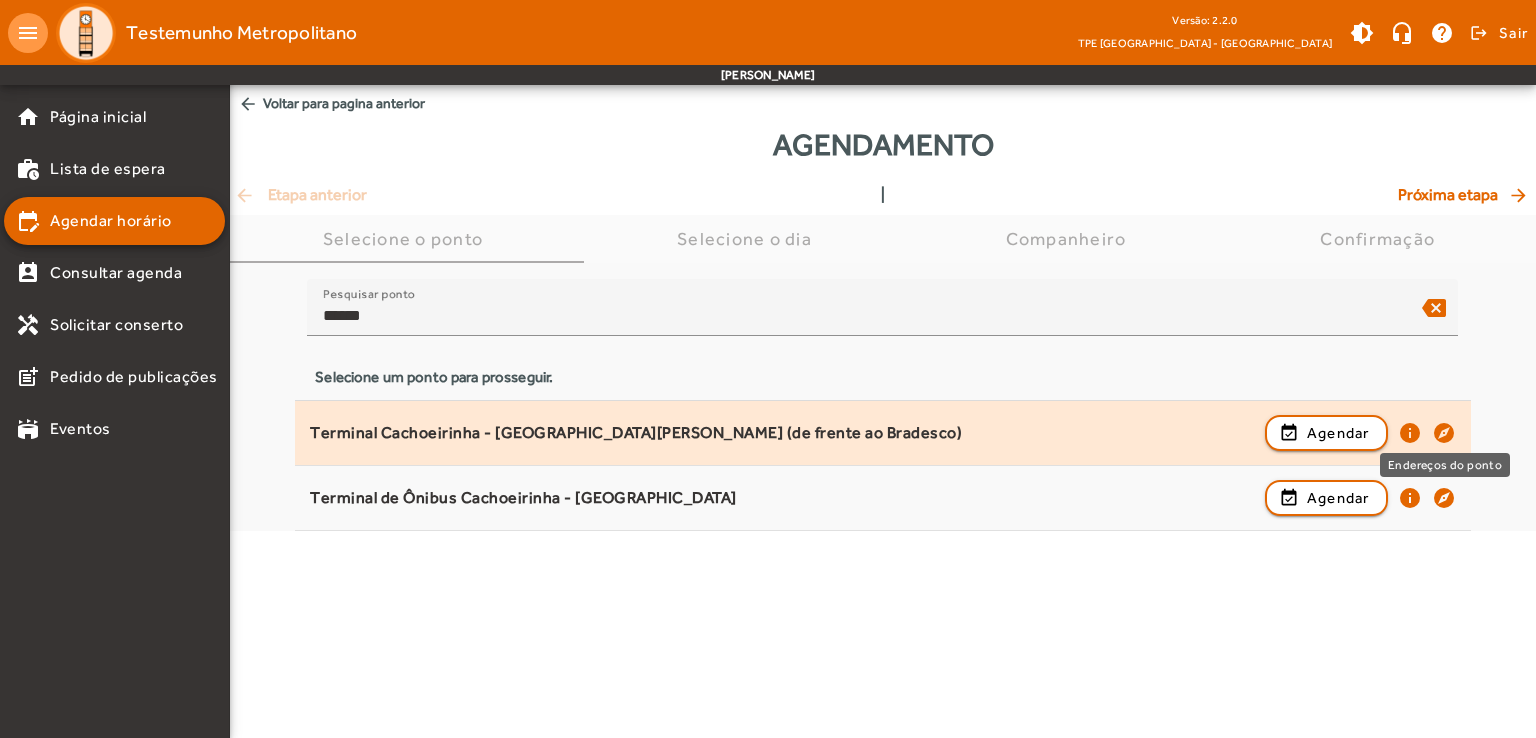 click on "explore" at bounding box center [1444, 498] 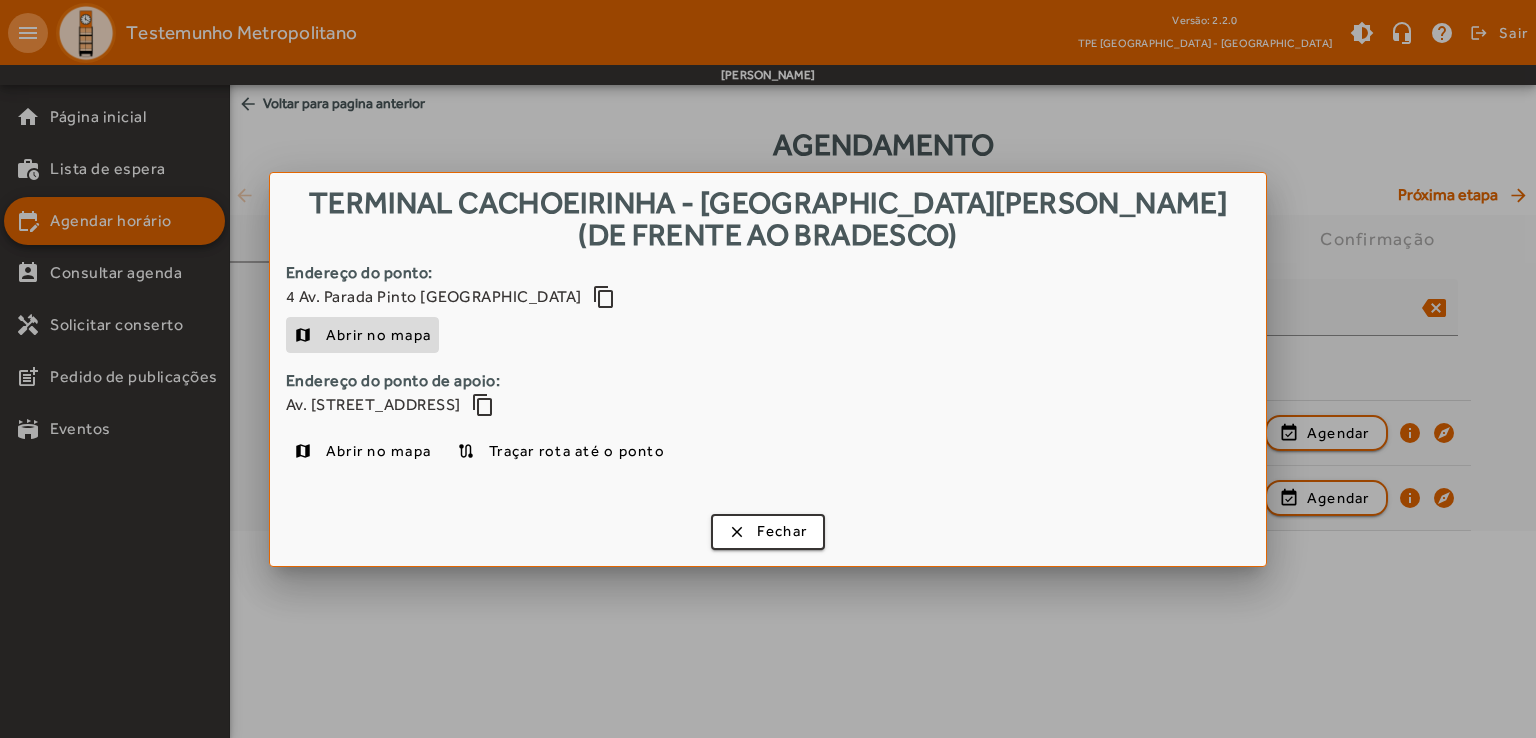 click on "Abrir no mapa" at bounding box center [378, 335] 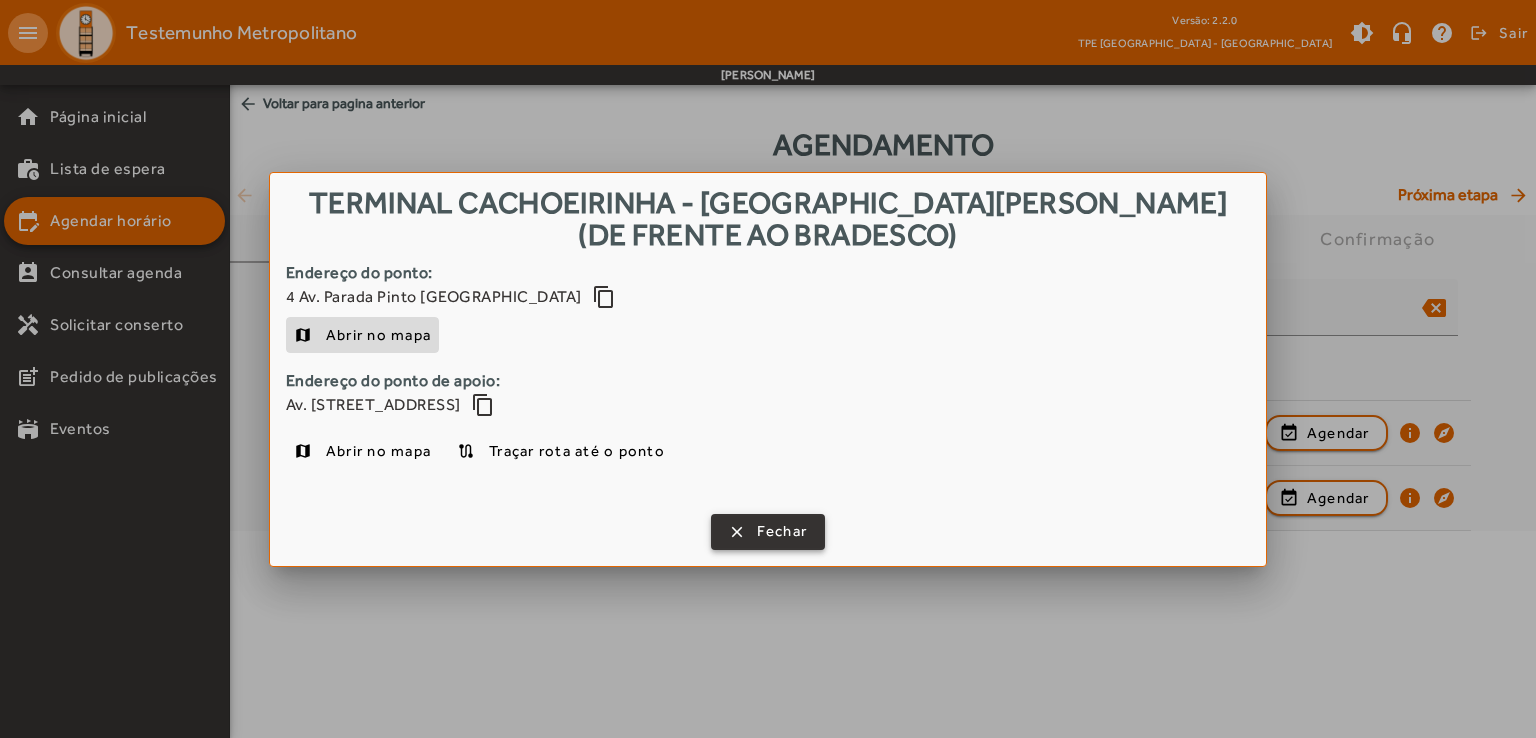 click on "Fechar" at bounding box center [782, 531] 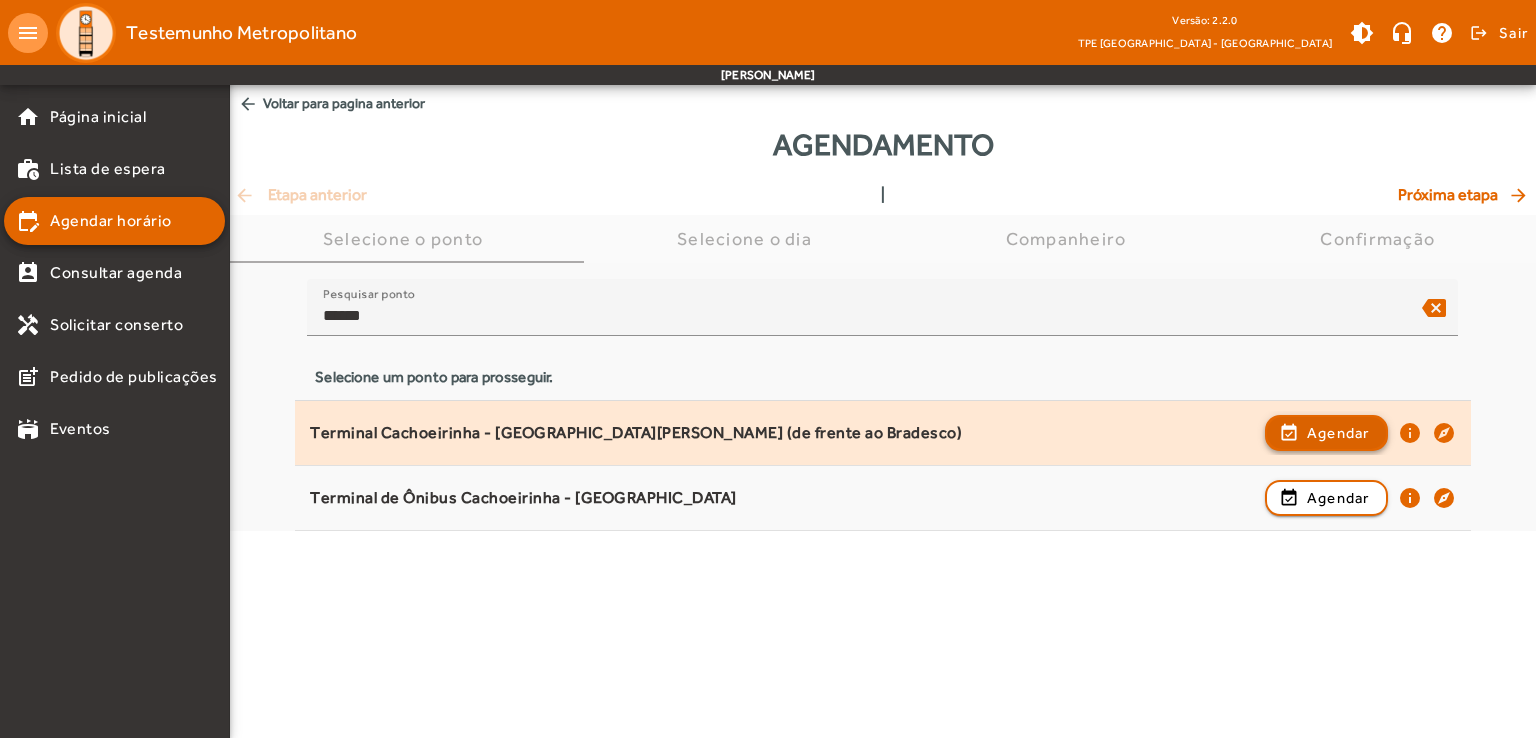 click on "Agendar" at bounding box center [1338, 498] 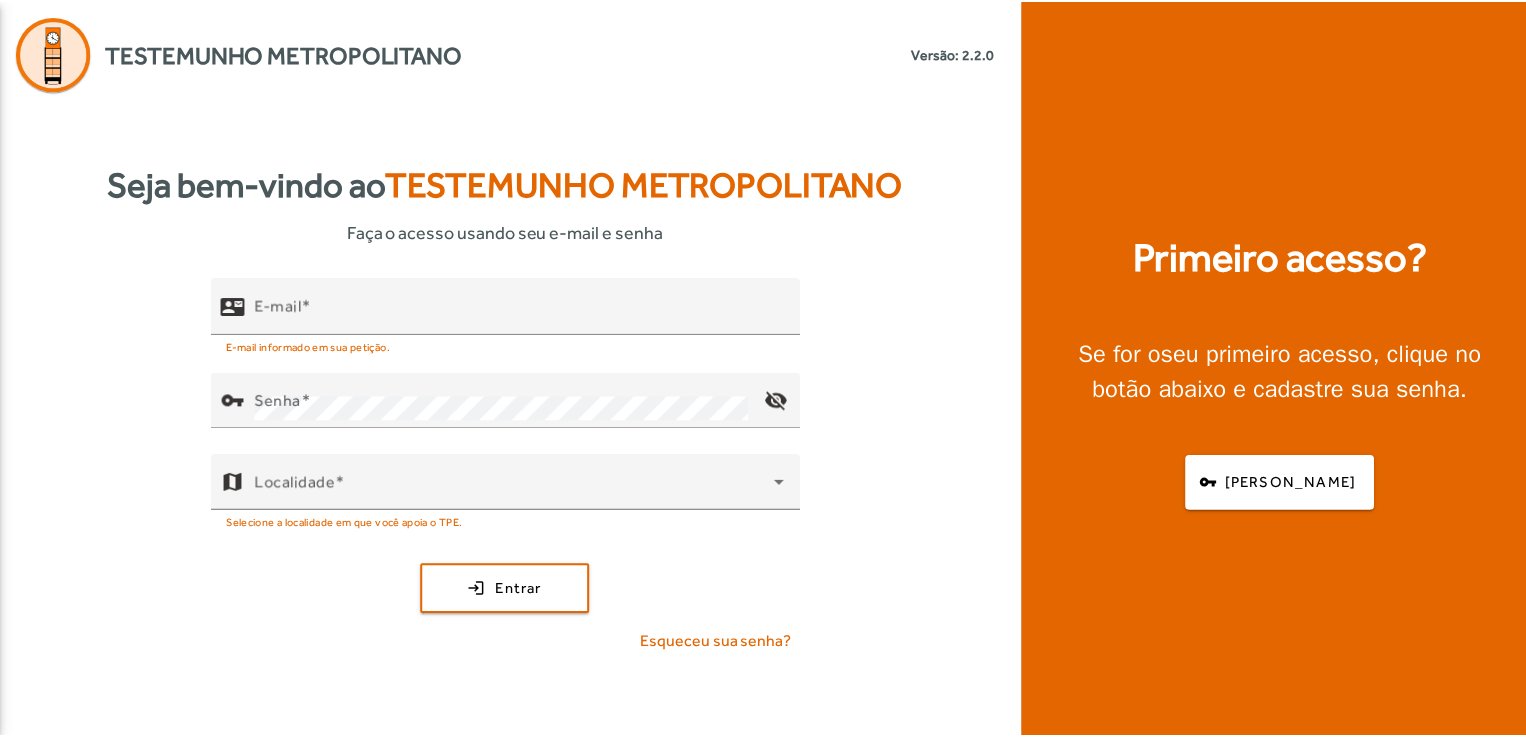 scroll, scrollTop: 0, scrollLeft: 0, axis: both 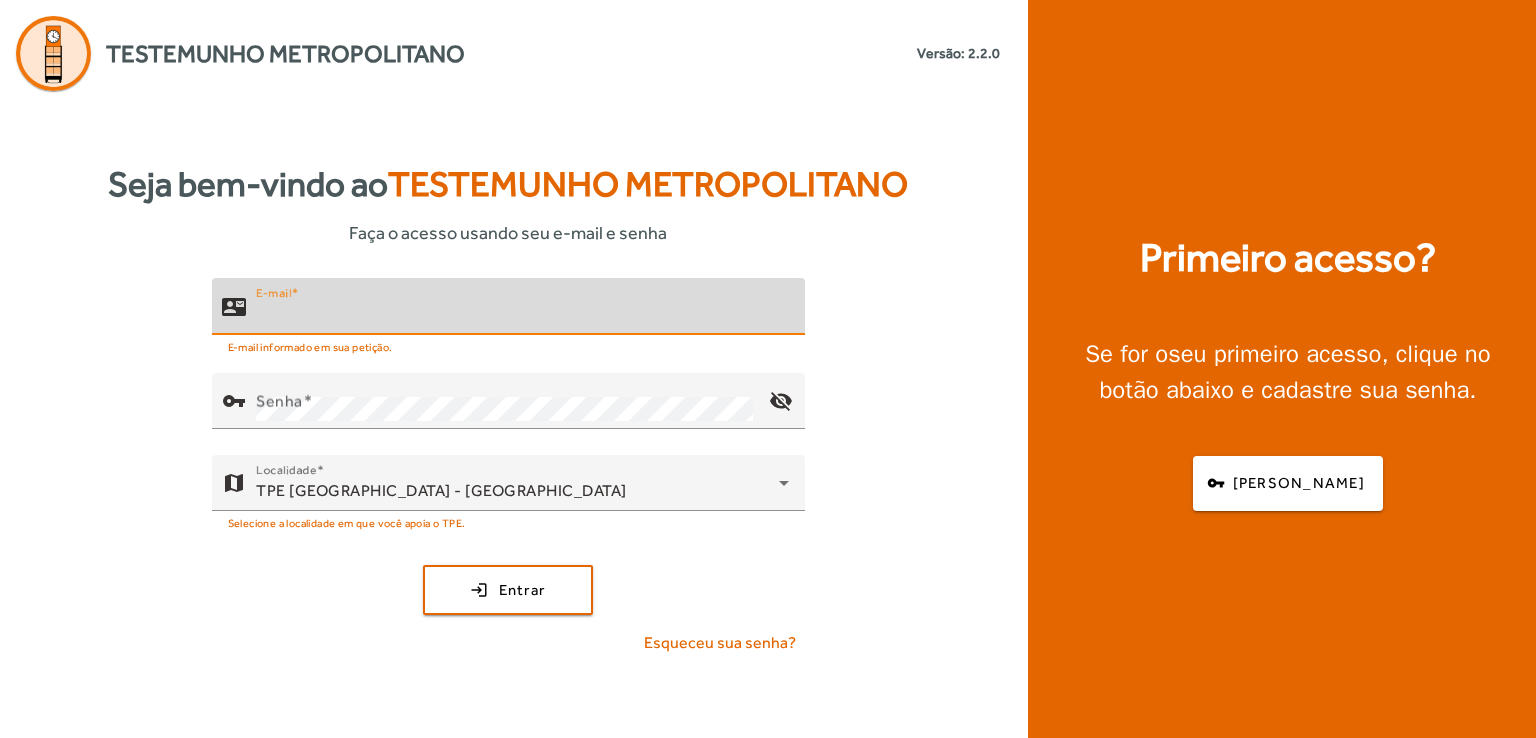 click on "E-mail" at bounding box center [522, 315] 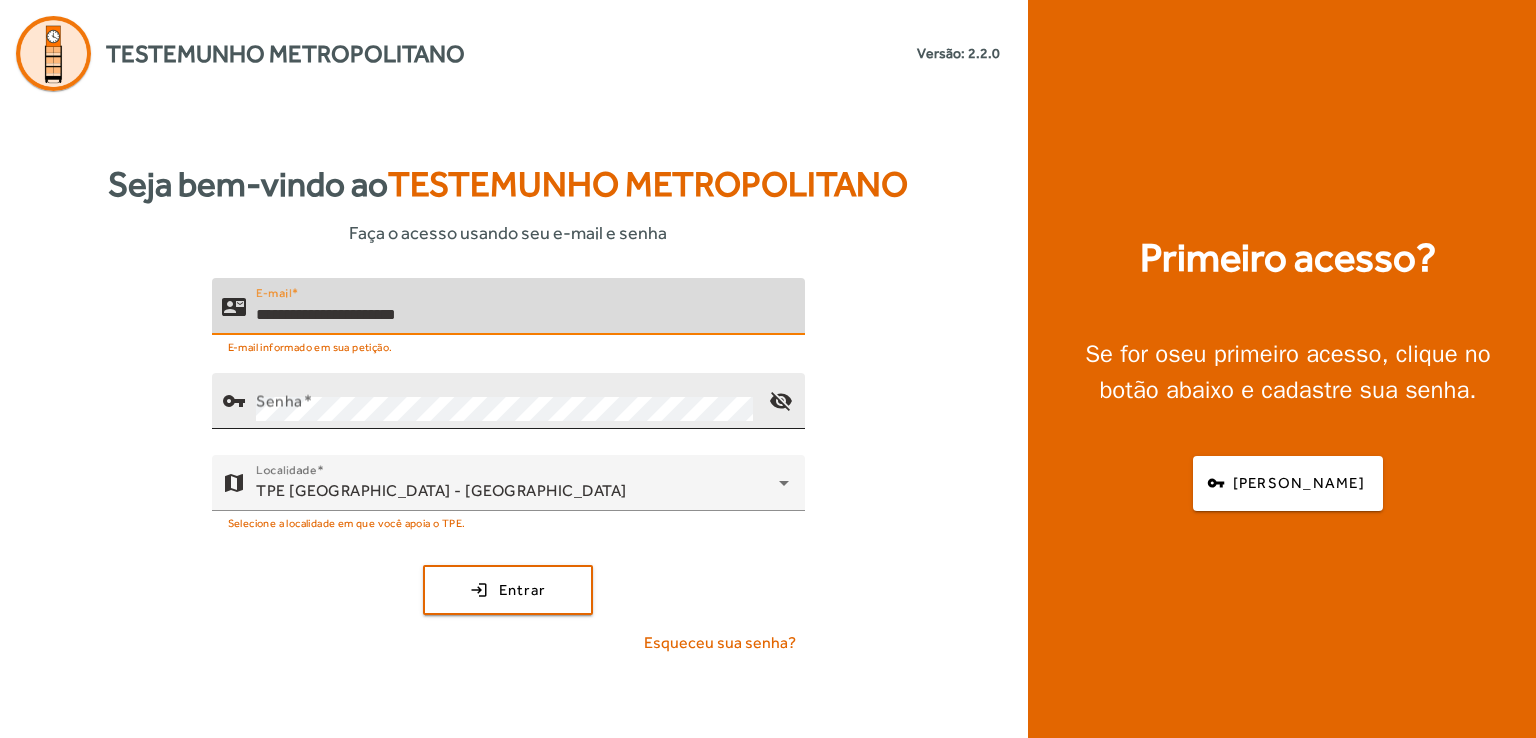 type on "**********" 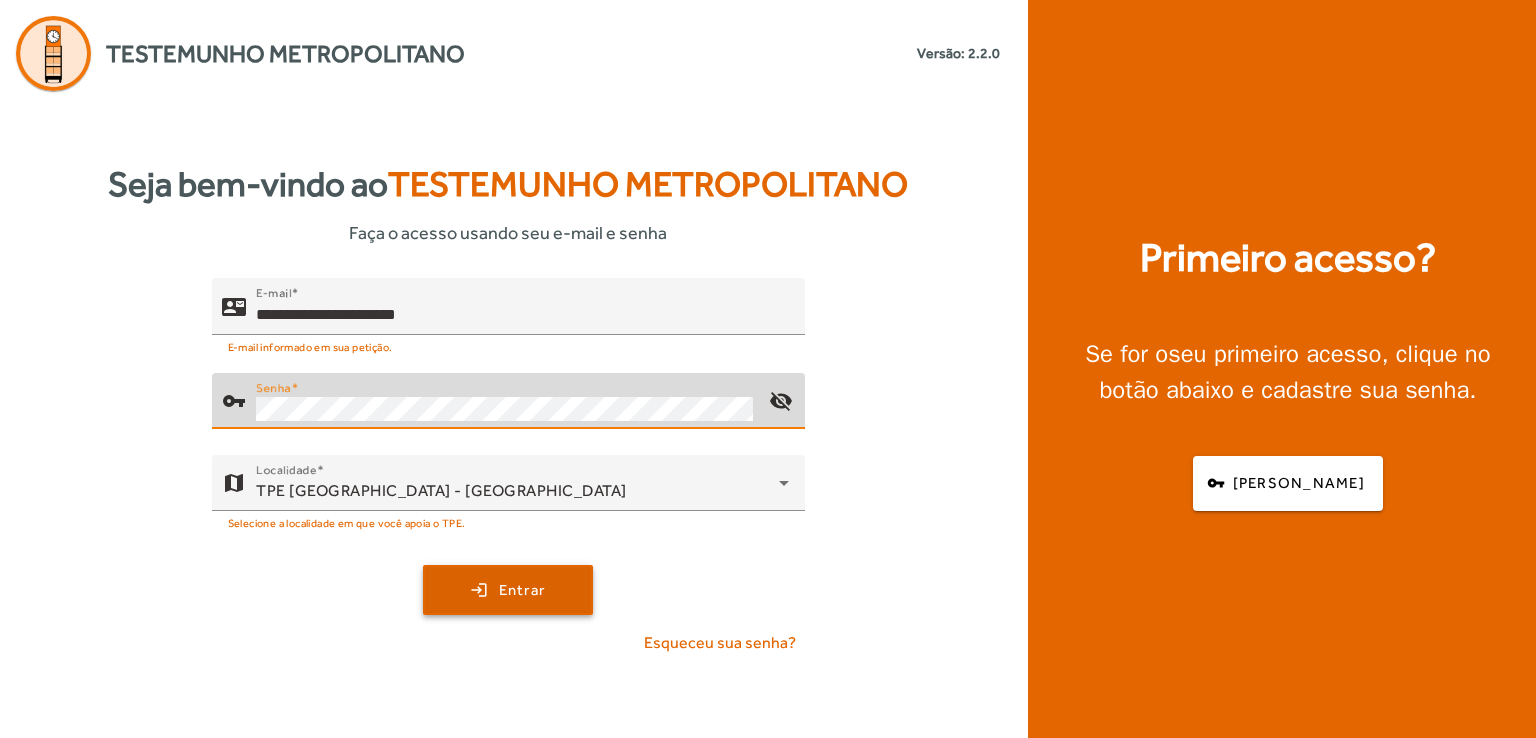 click 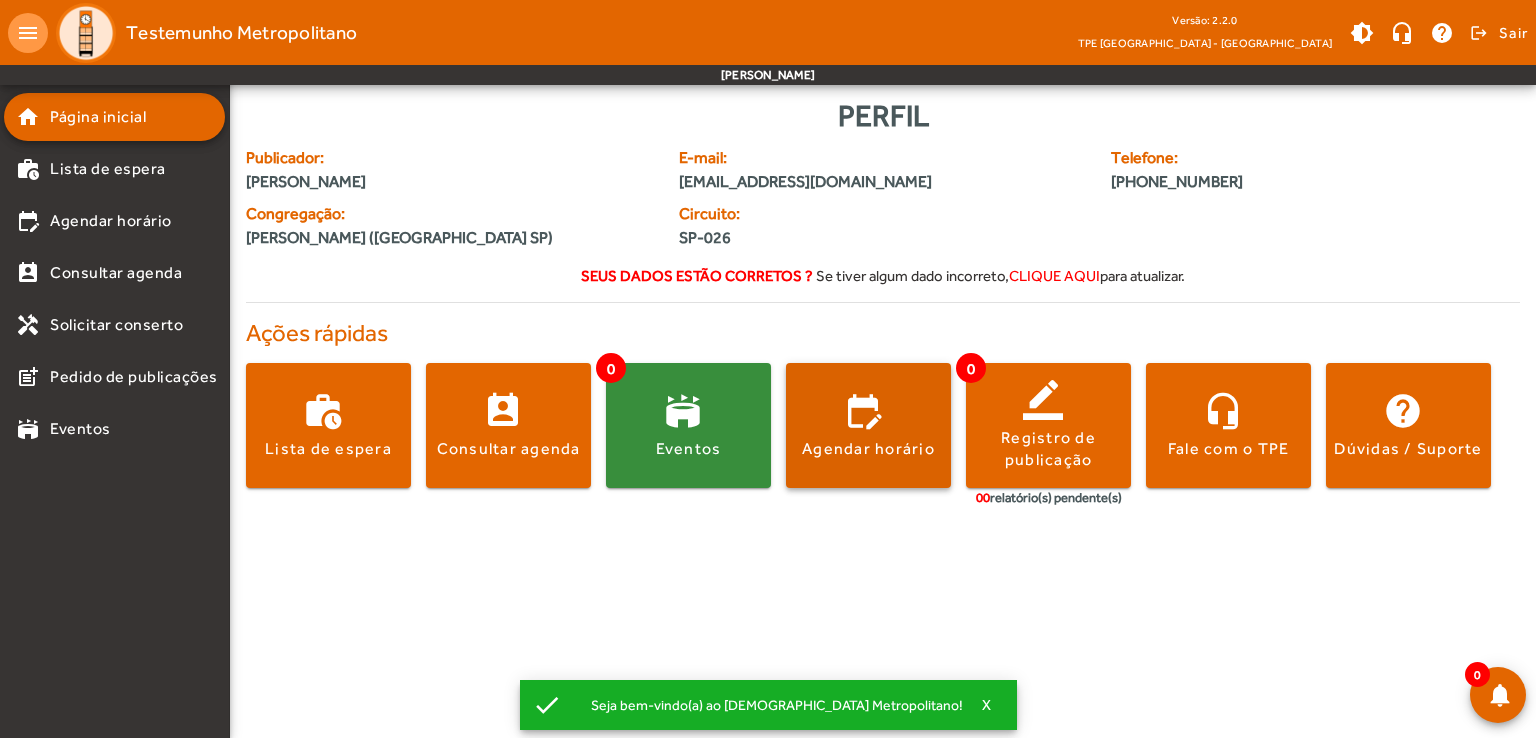 click on "Agendar horário" 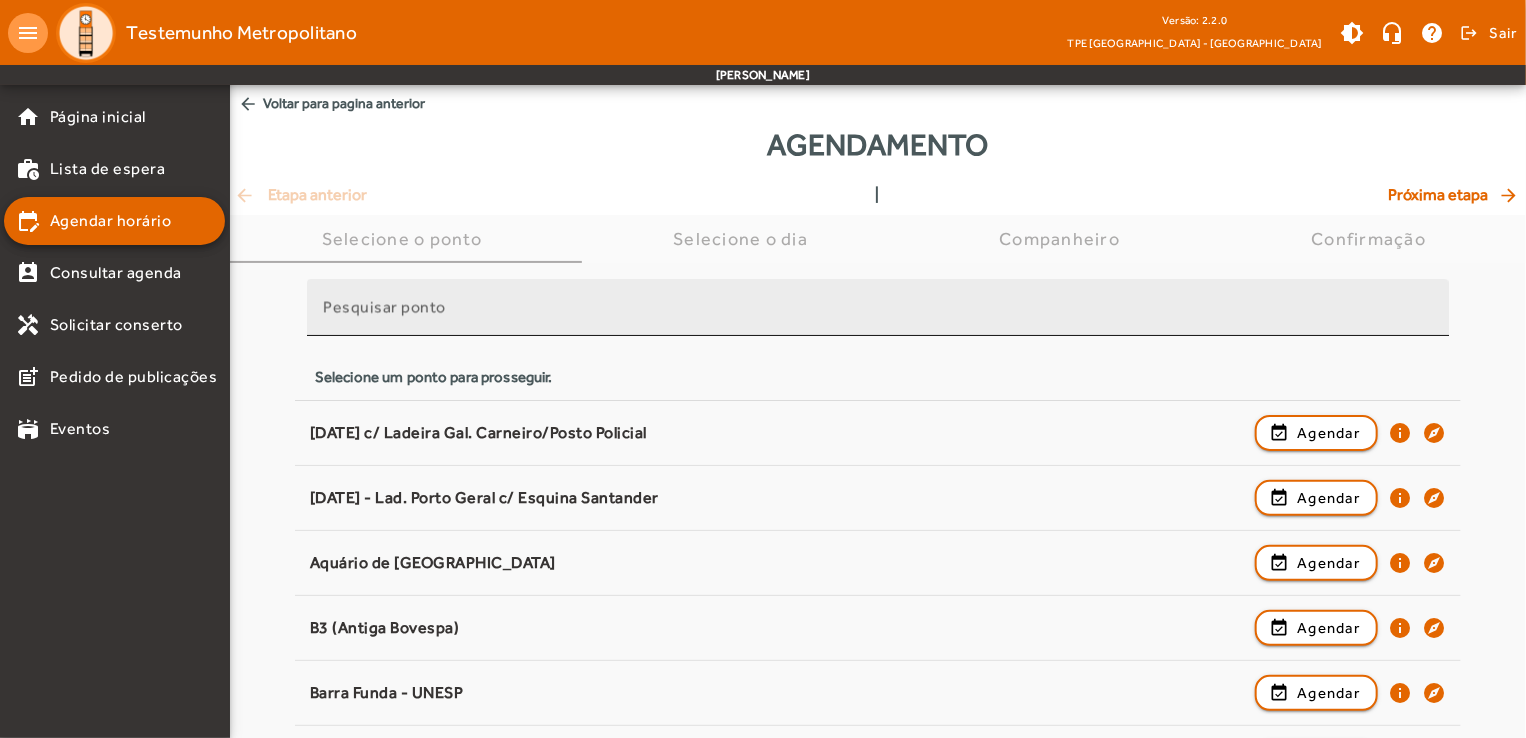 click on "Pesquisar ponto" at bounding box center [878, 316] 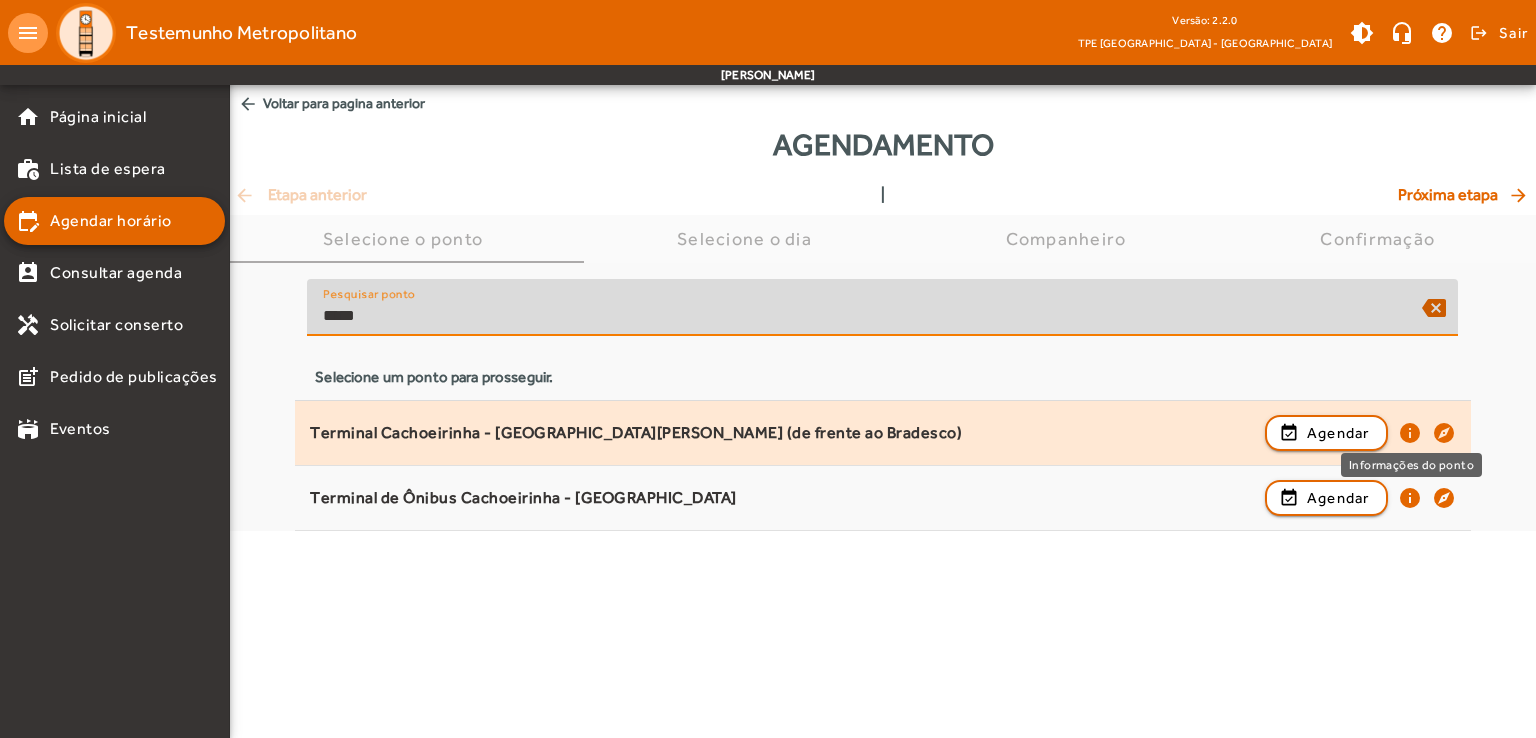 type on "*****" 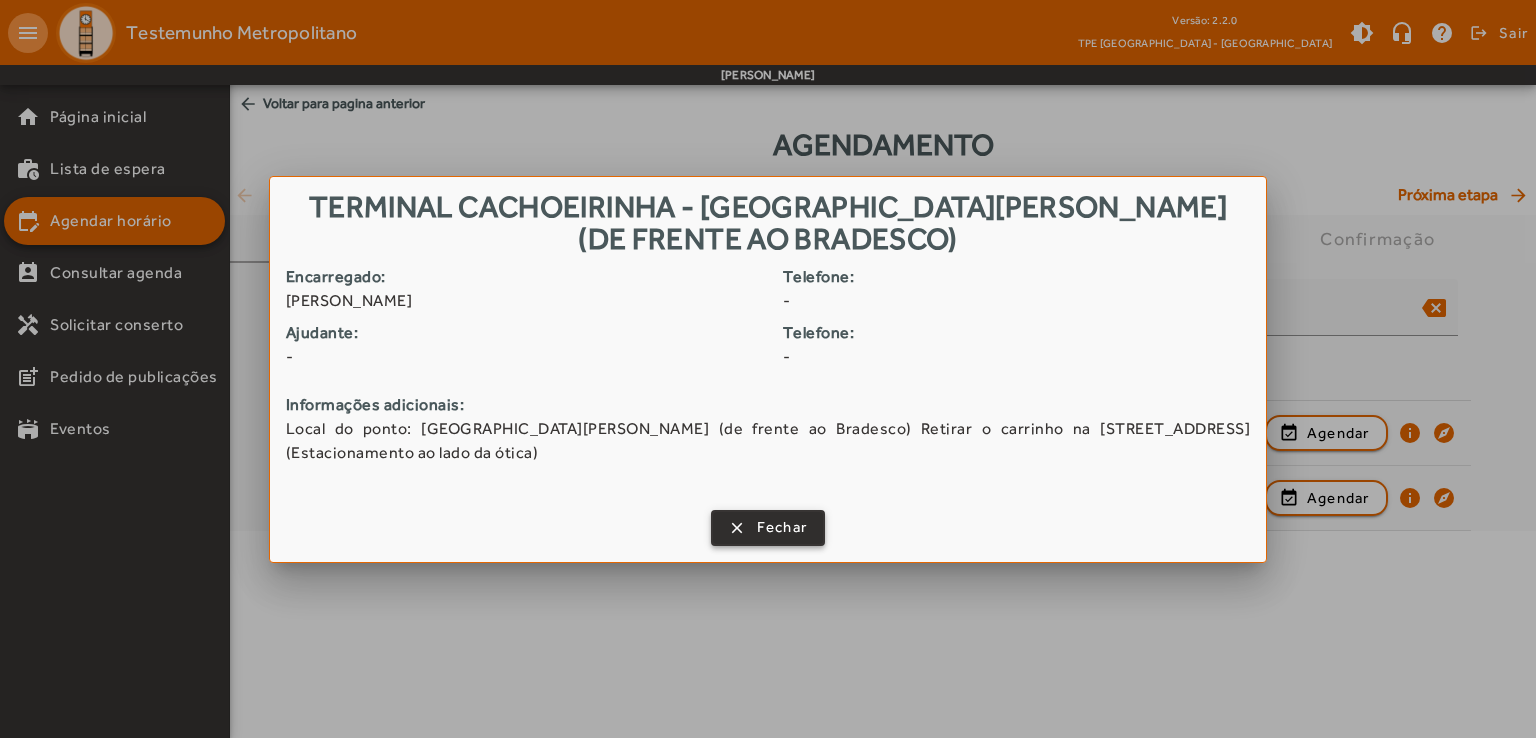 click on "Fechar" at bounding box center [782, 527] 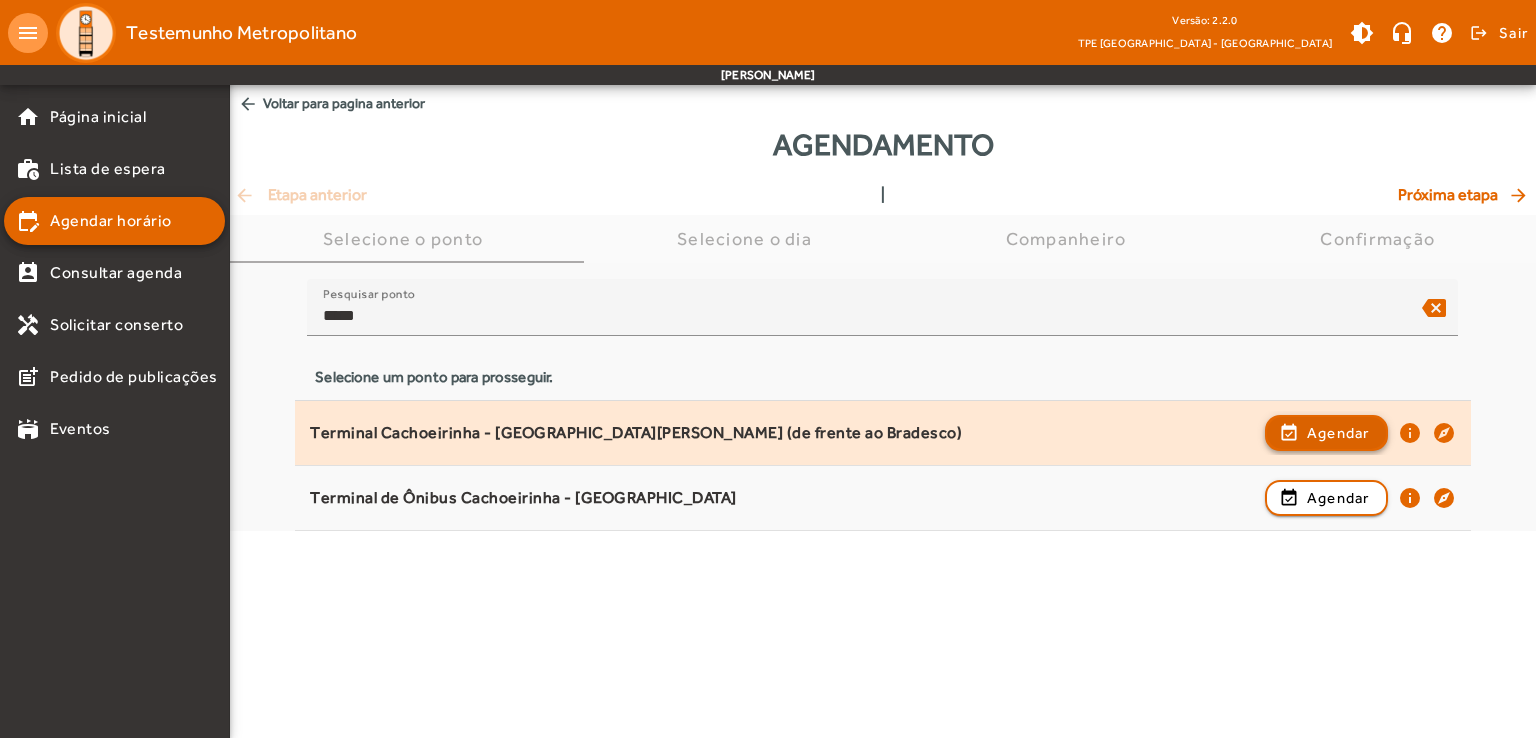 click on "Agendar" at bounding box center (1338, 498) 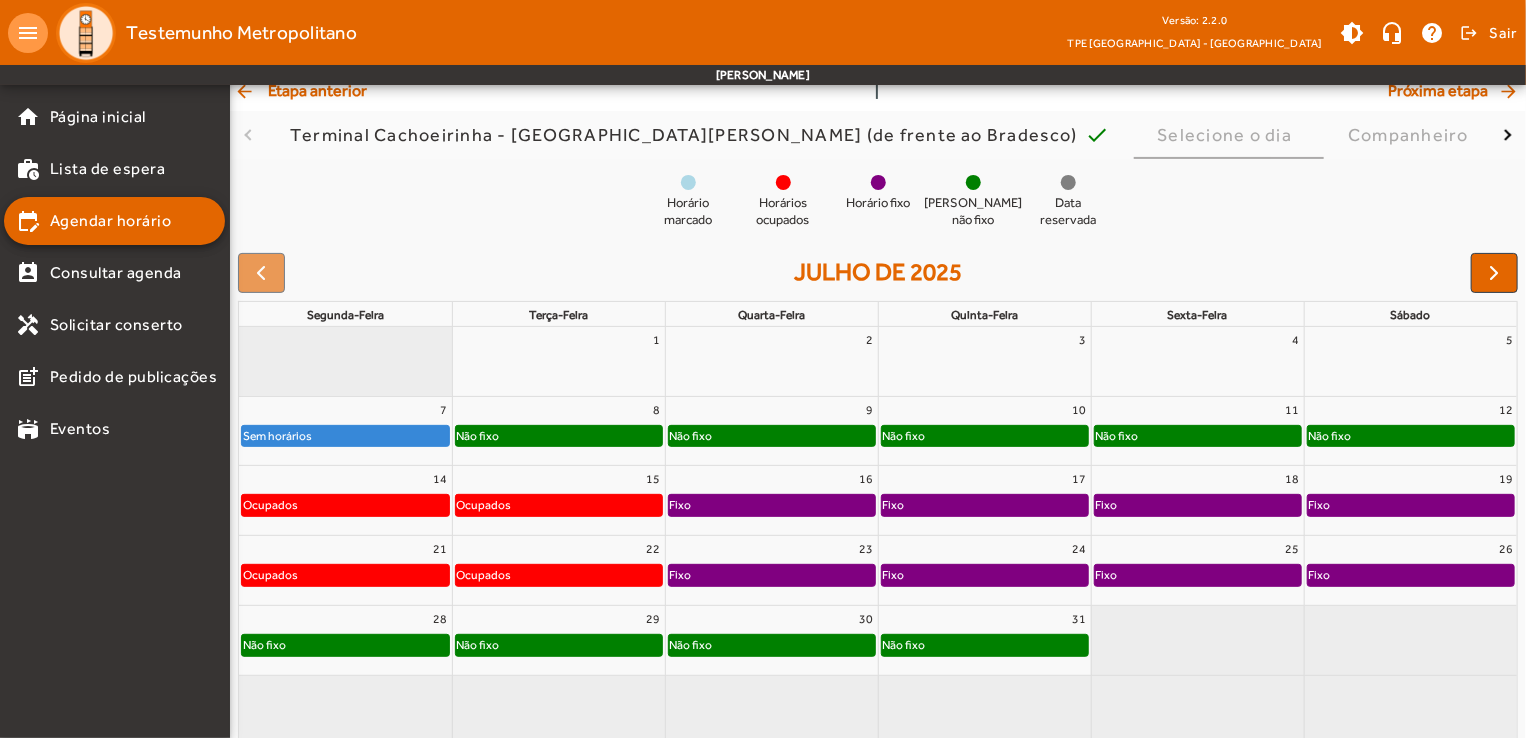 scroll, scrollTop: 148, scrollLeft: 0, axis: vertical 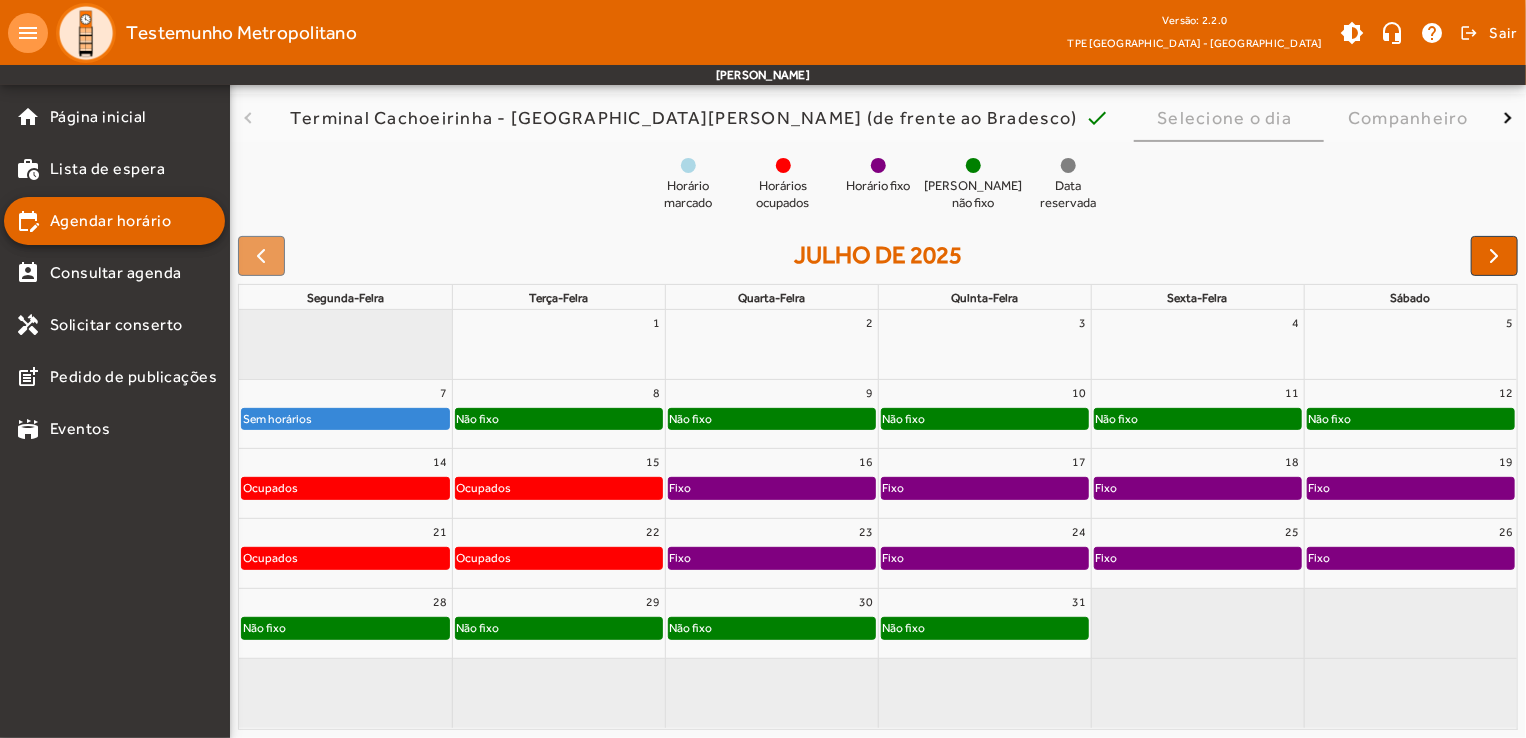 click on "Fixo" 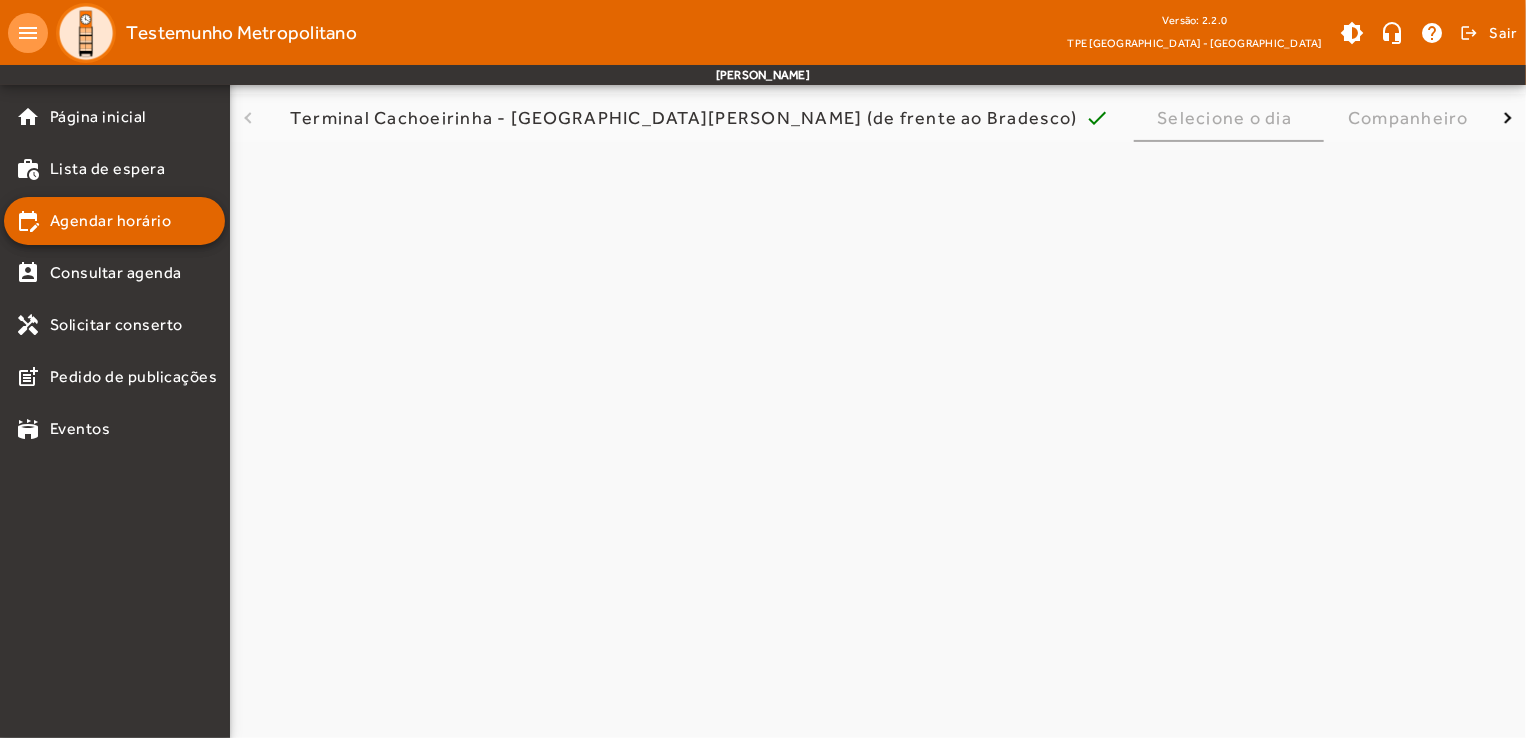 scroll, scrollTop: 0, scrollLeft: 0, axis: both 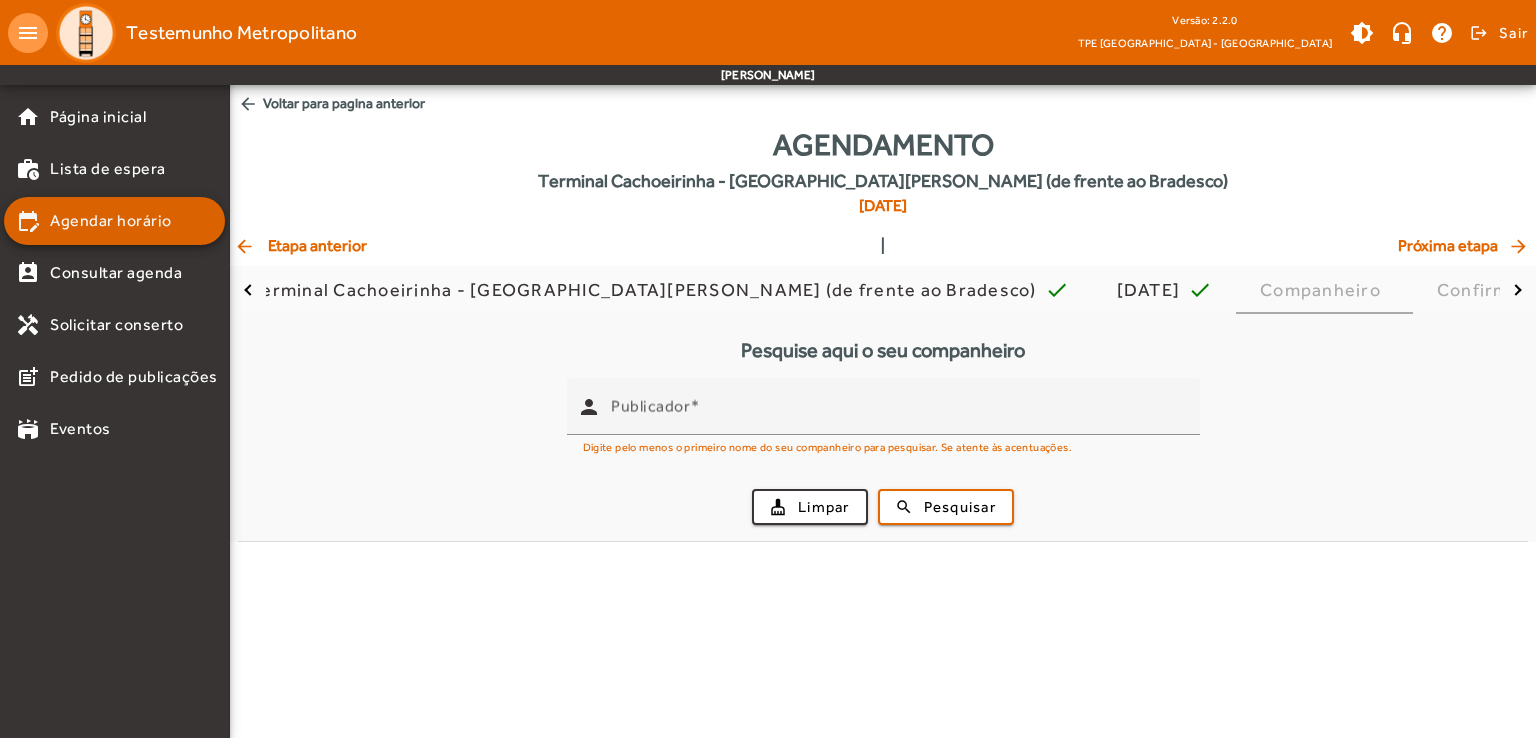click on "Agendar horário" 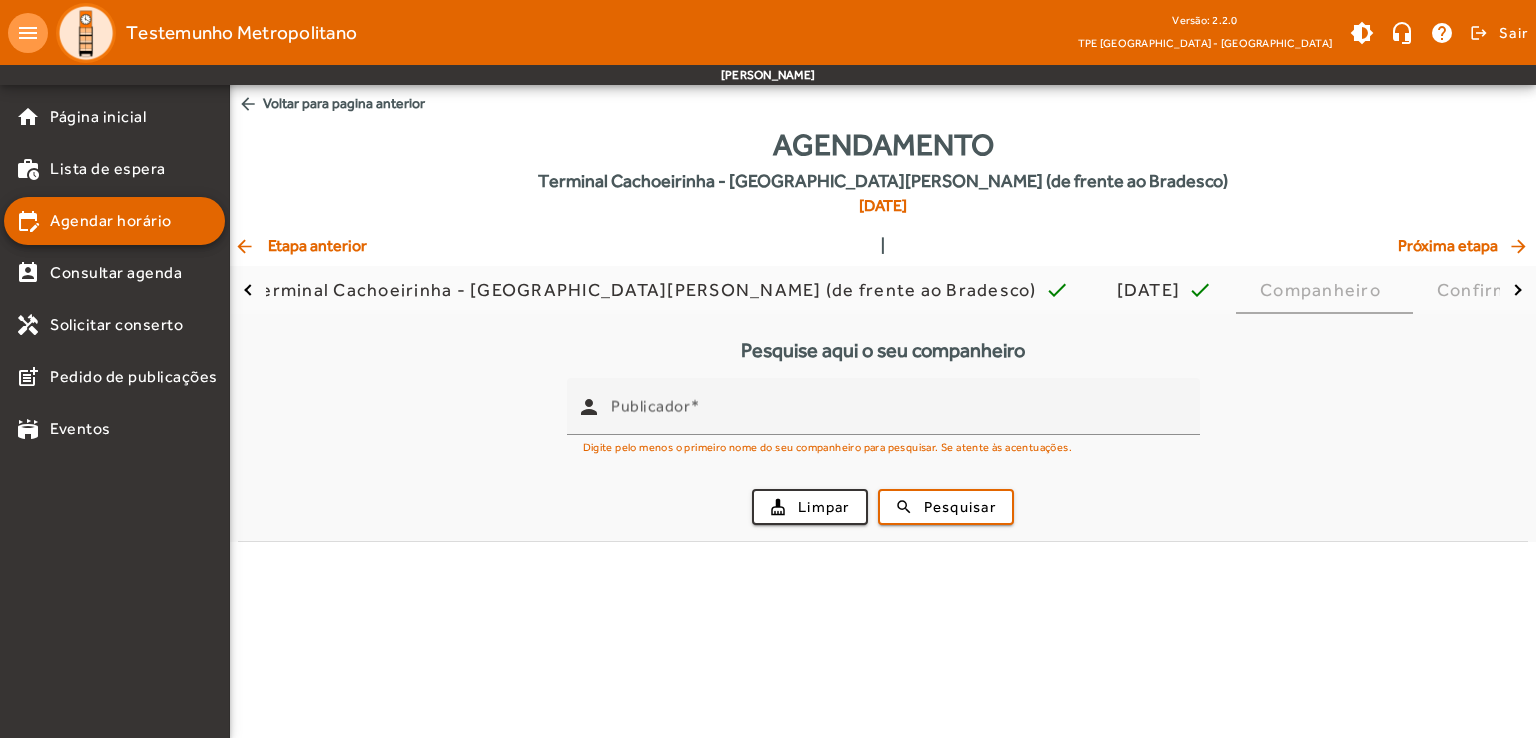 click on "arrow_back" 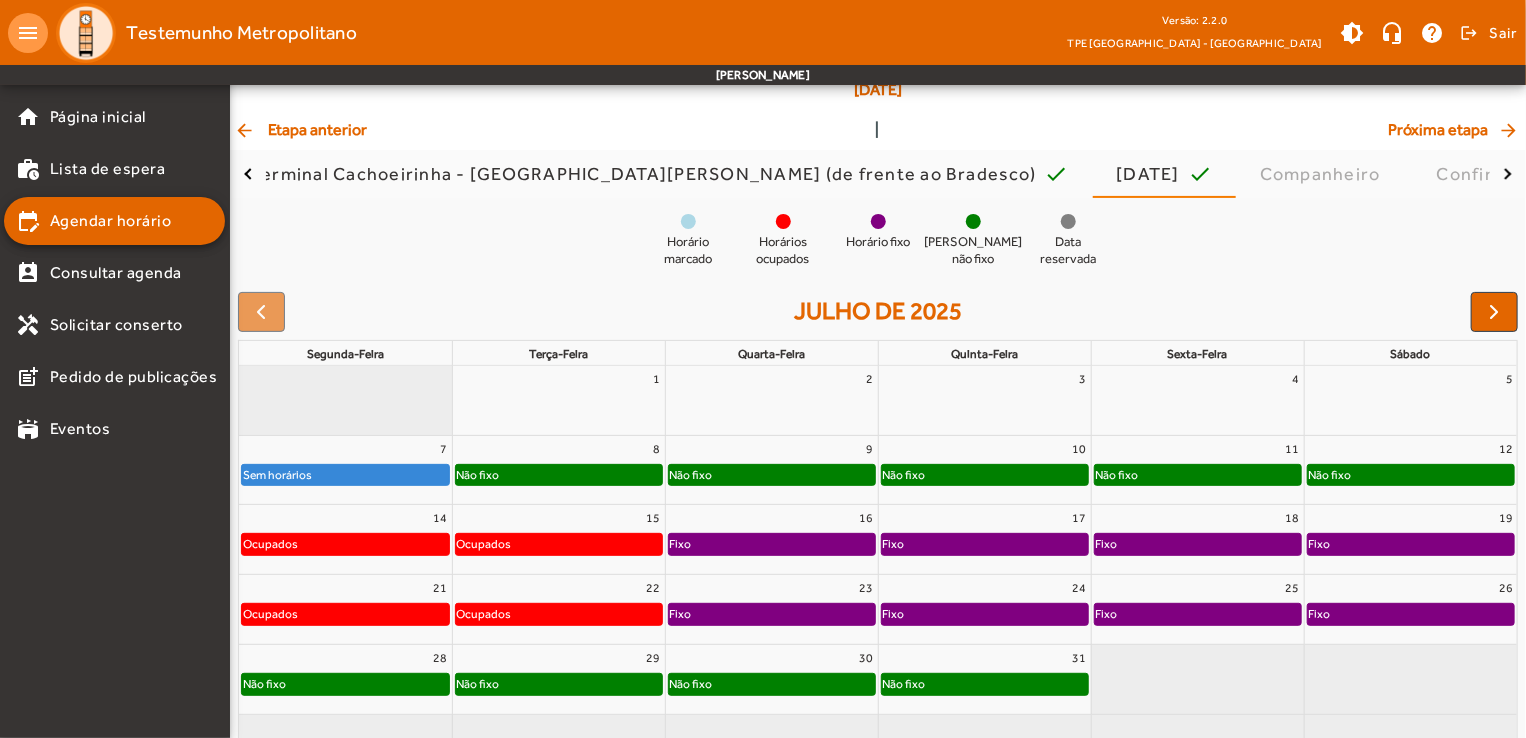 scroll, scrollTop: 172, scrollLeft: 0, axis: vertical 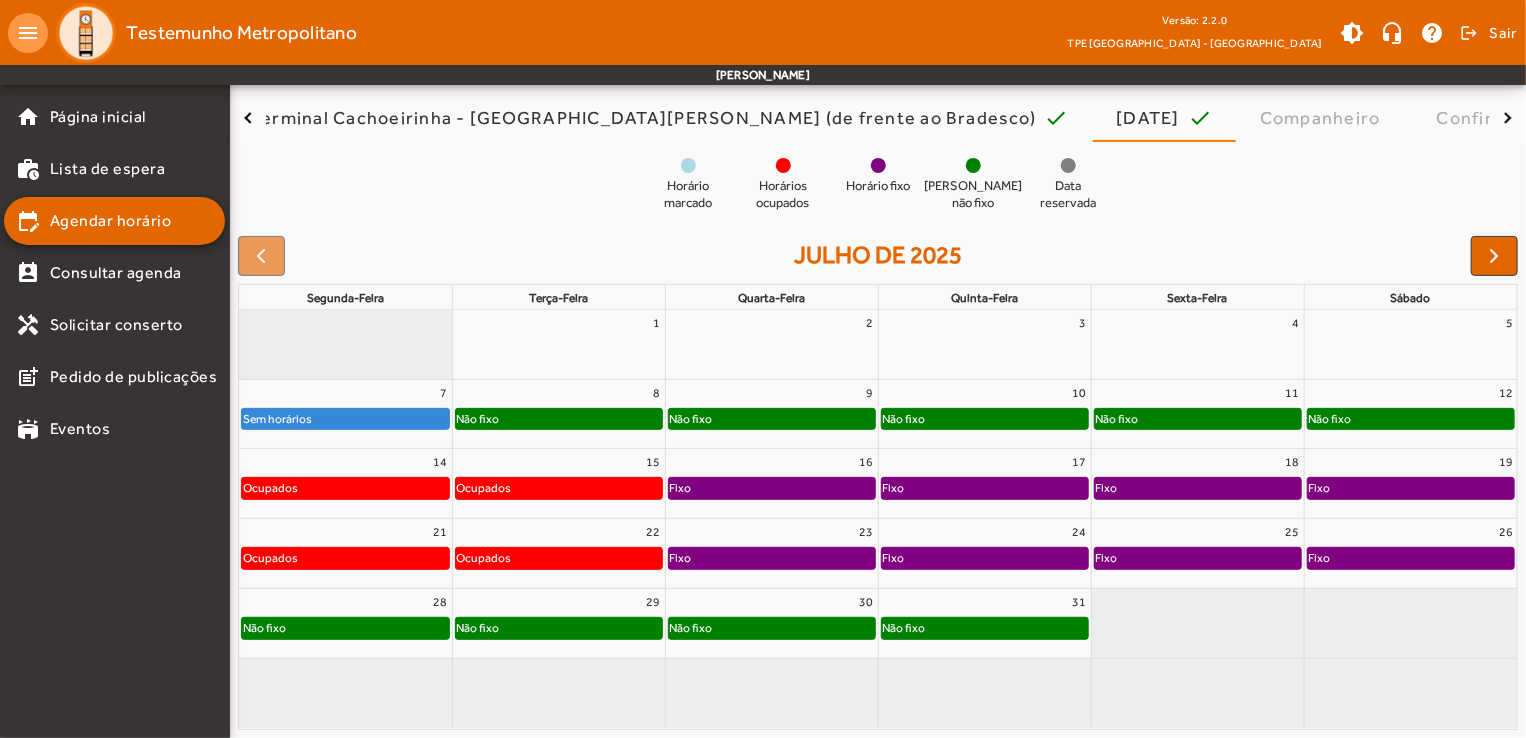click on "Não fixo" 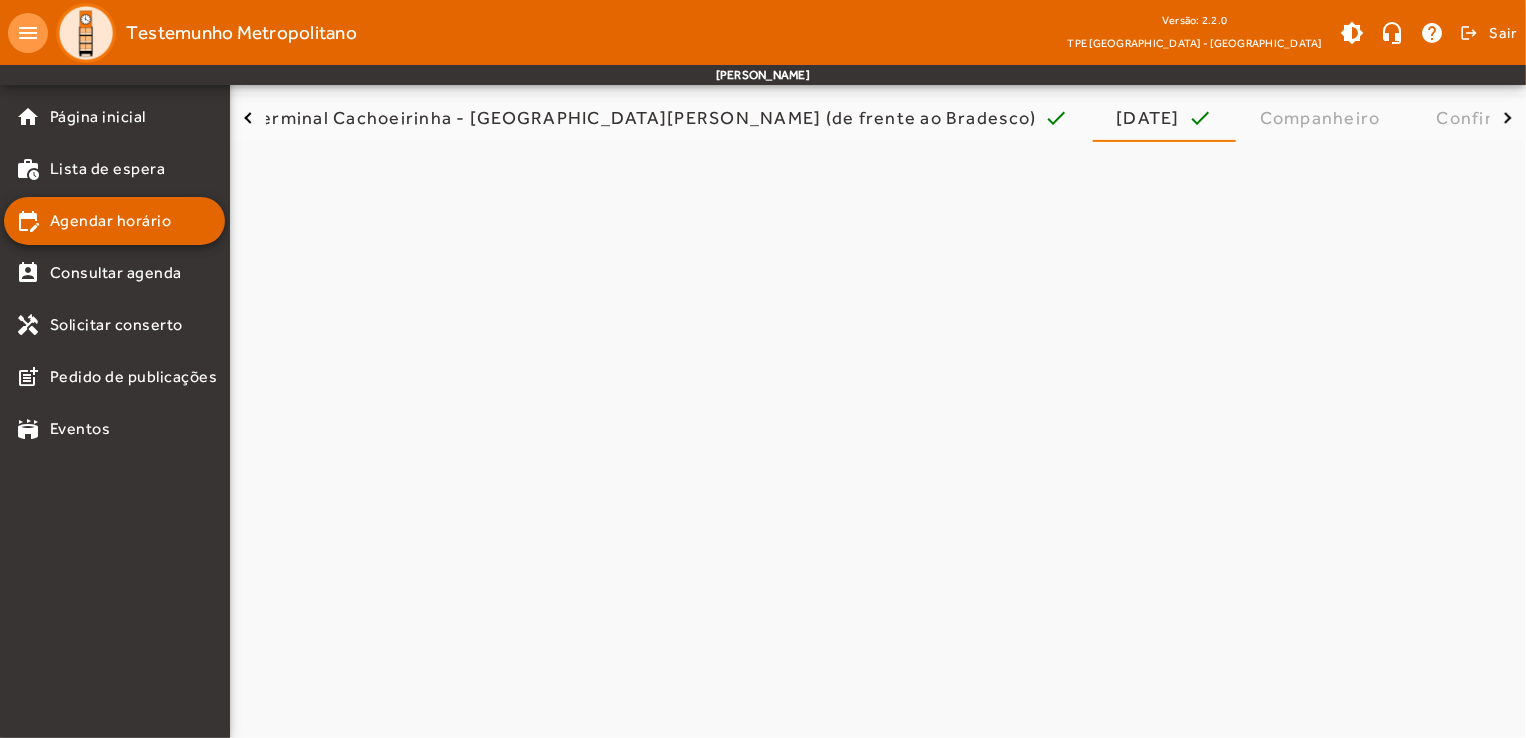 scroll, scrollTop: 0, scrollLeft: 0, axis: both 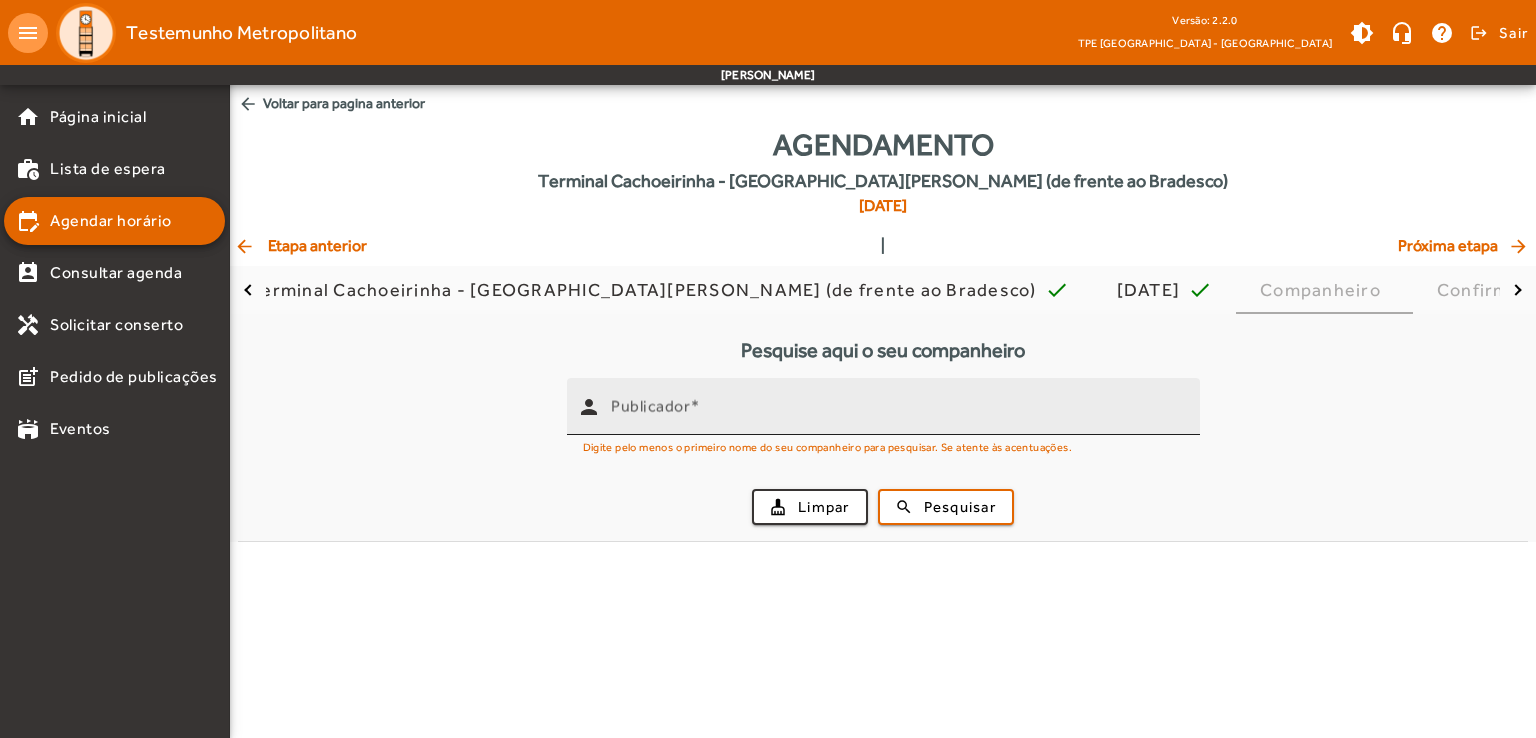 click on "Publicador" at bounding box center (650, 406) 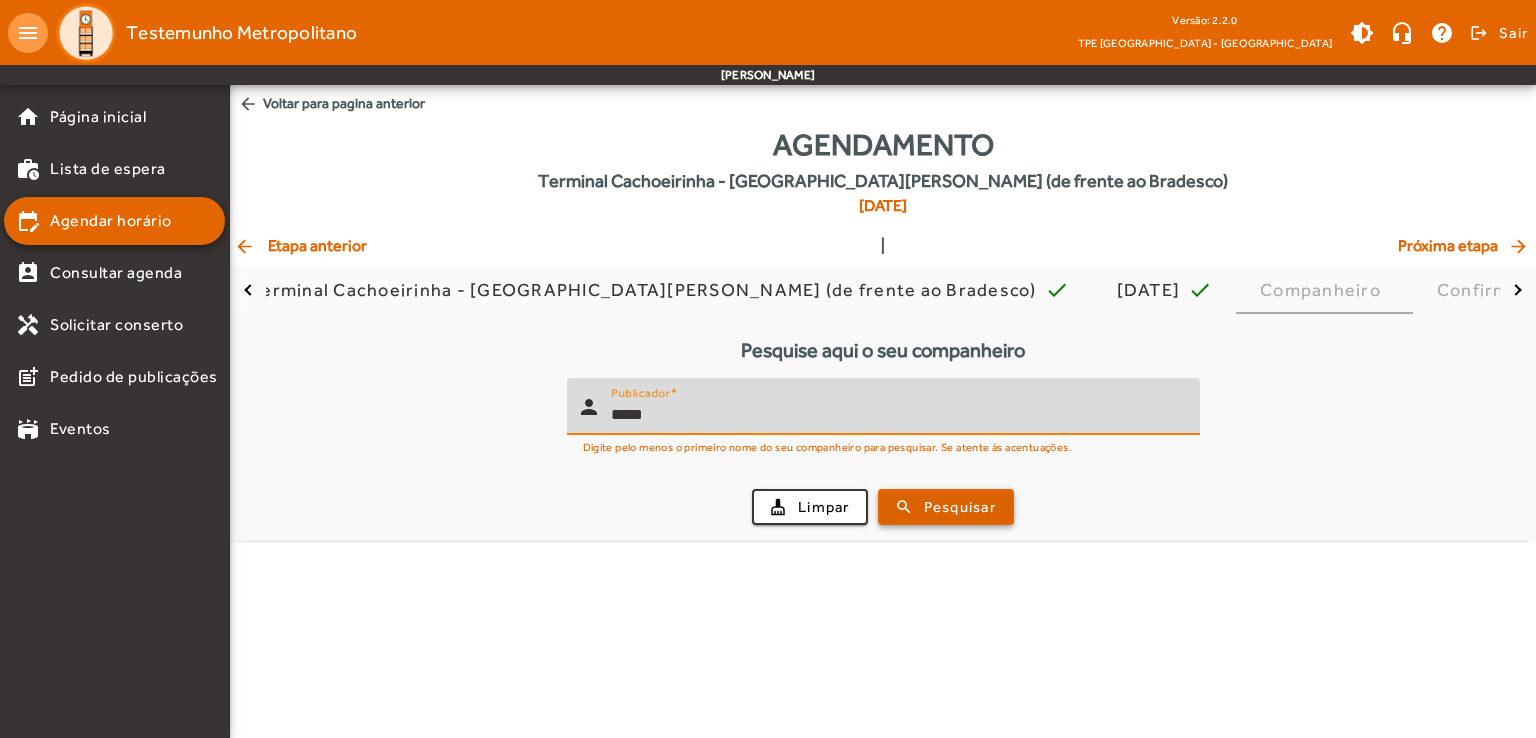 click on "Pesquisar" at bounding box center [960, 507] 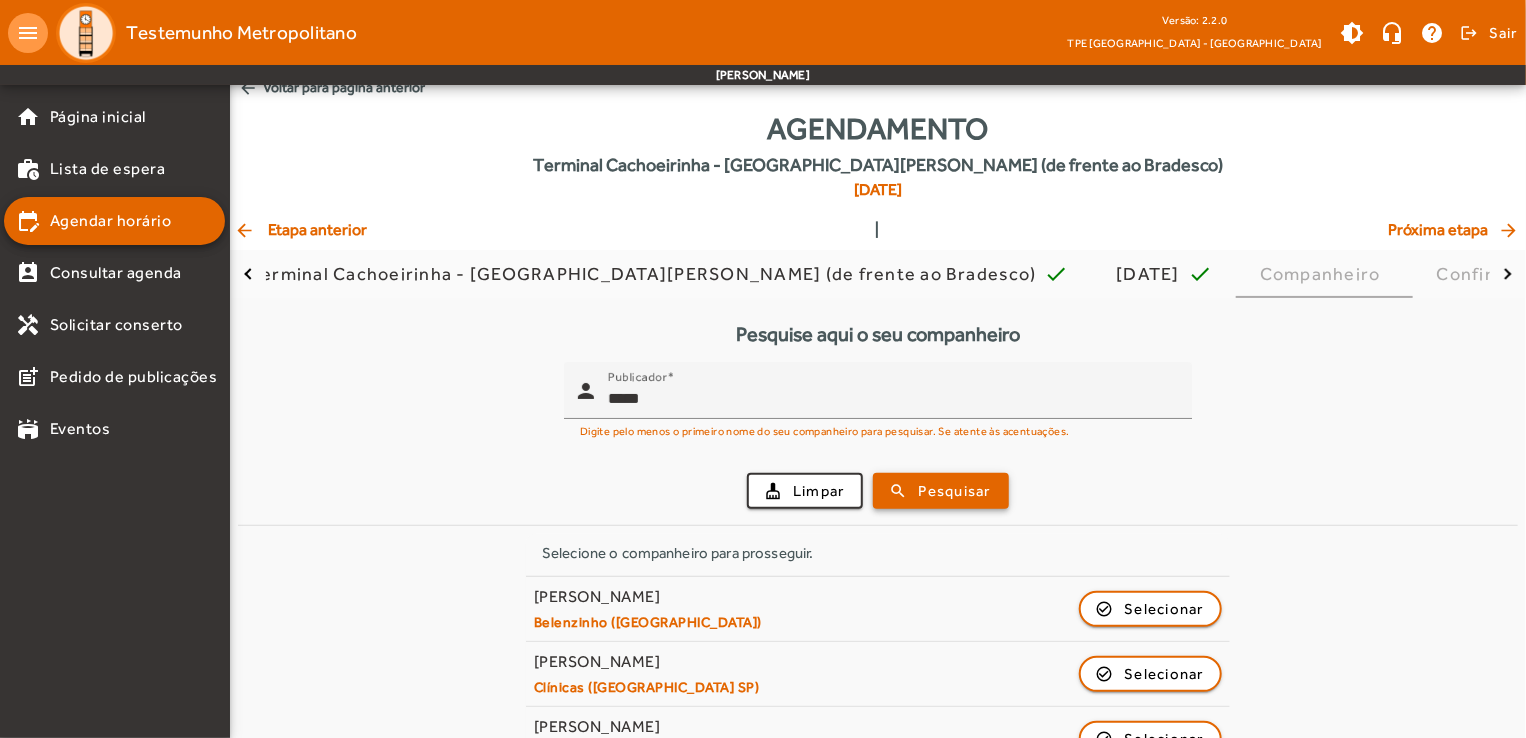 scroll, scrollTop: 12, scrollLeft: 0, axis: vertical 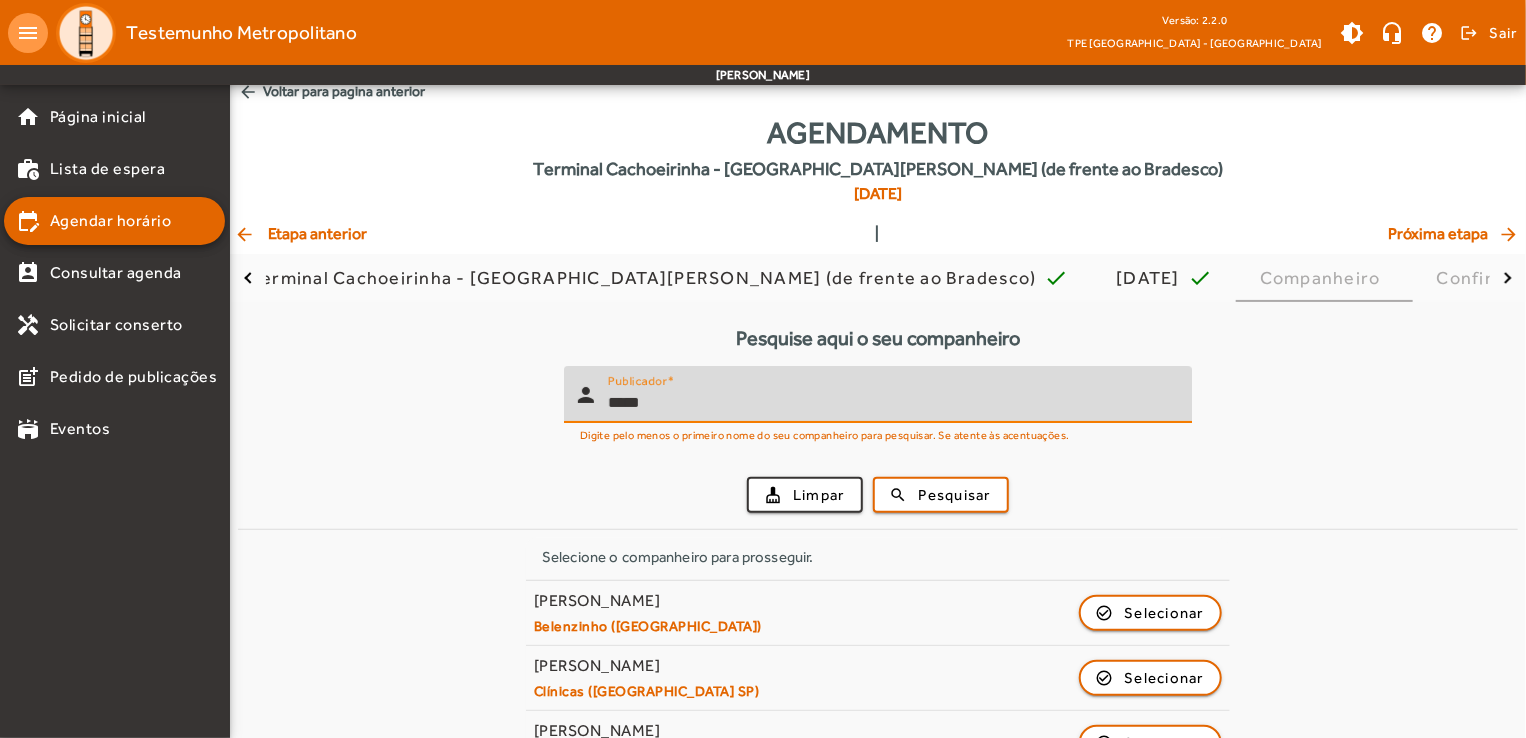 click on "*****" at bounding box center [892, 403] 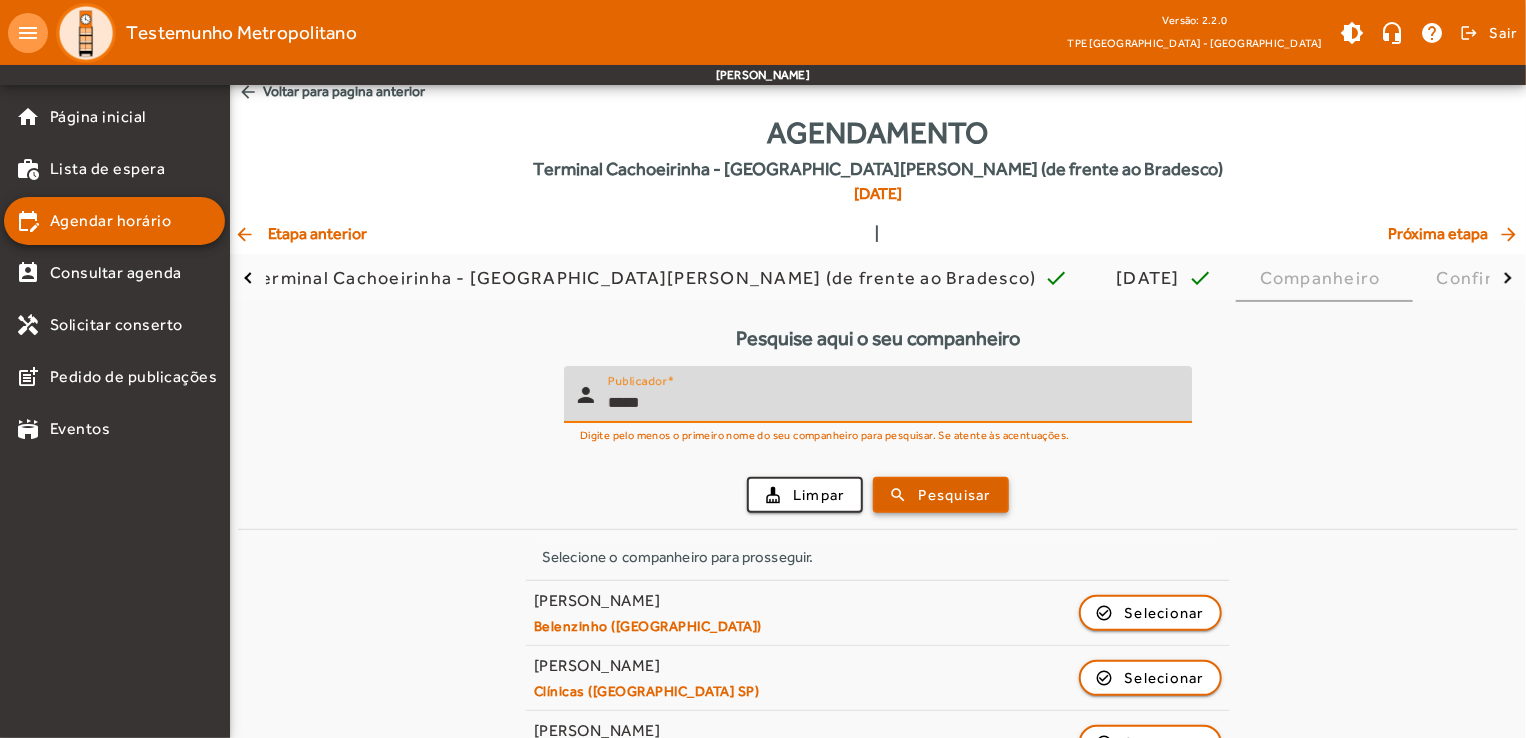 type on "*****" 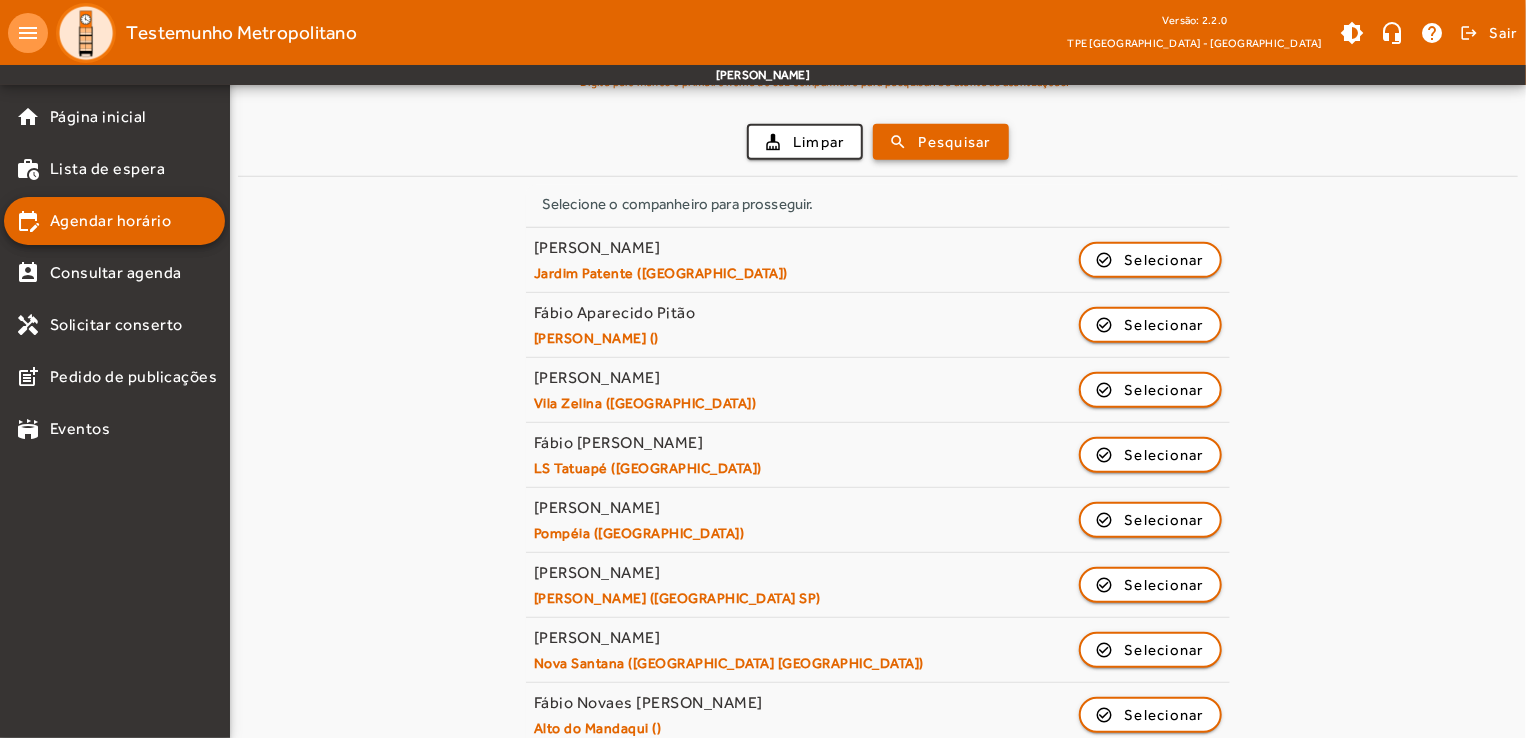 scroll, scrollTop: 412, scrollLeft: 0, axis: vertical 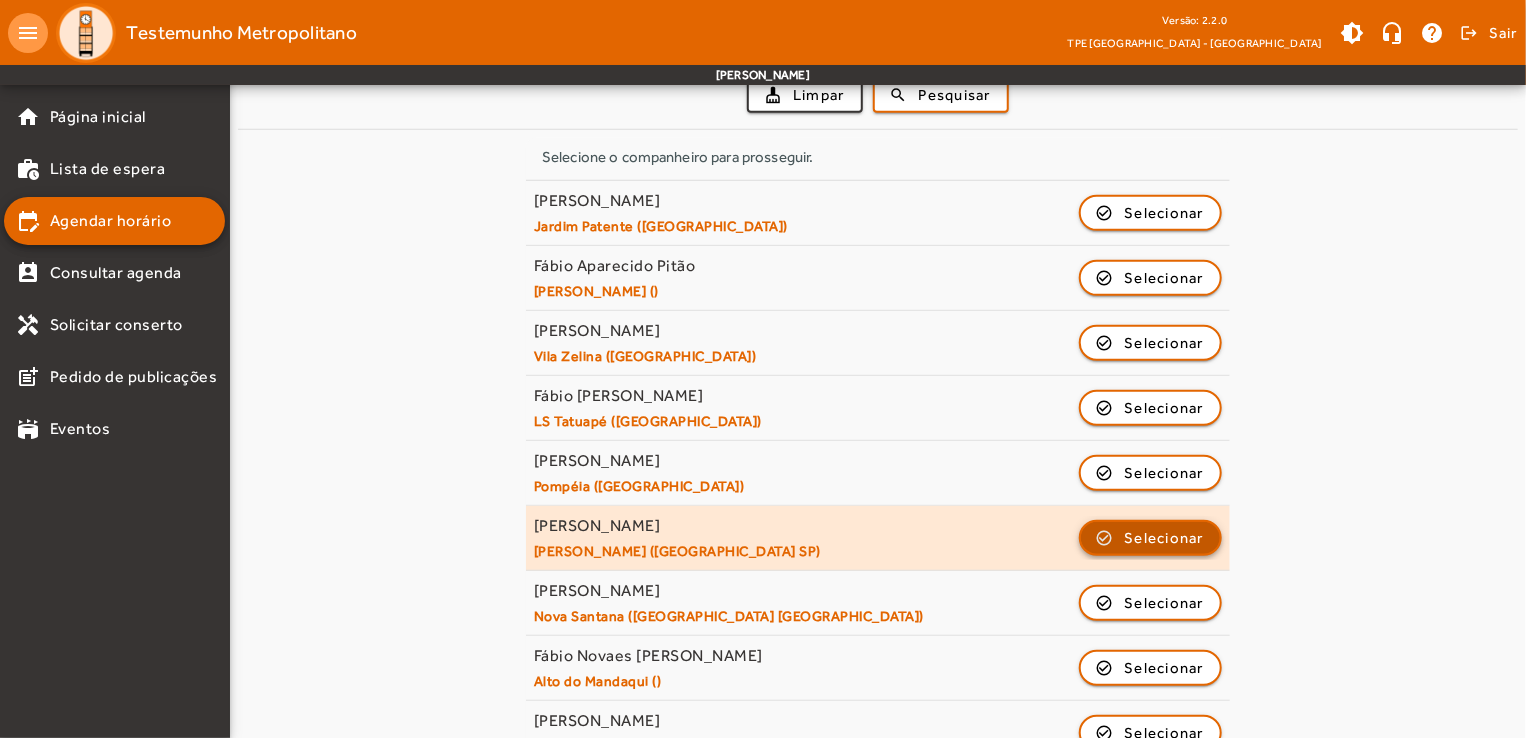 click on "Selecionar" 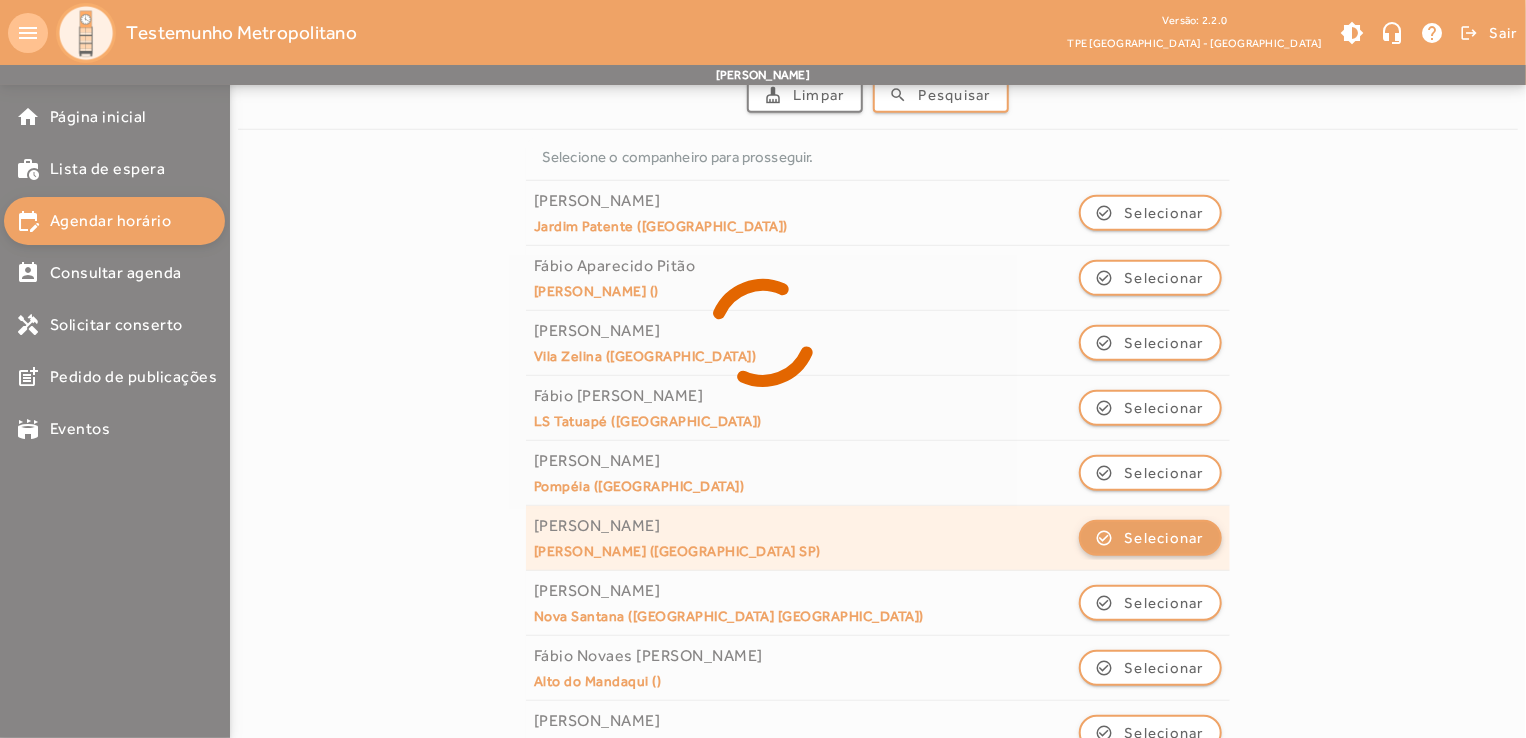 scroll, scrollTop: 0, scrollLeft: 0, axis: both 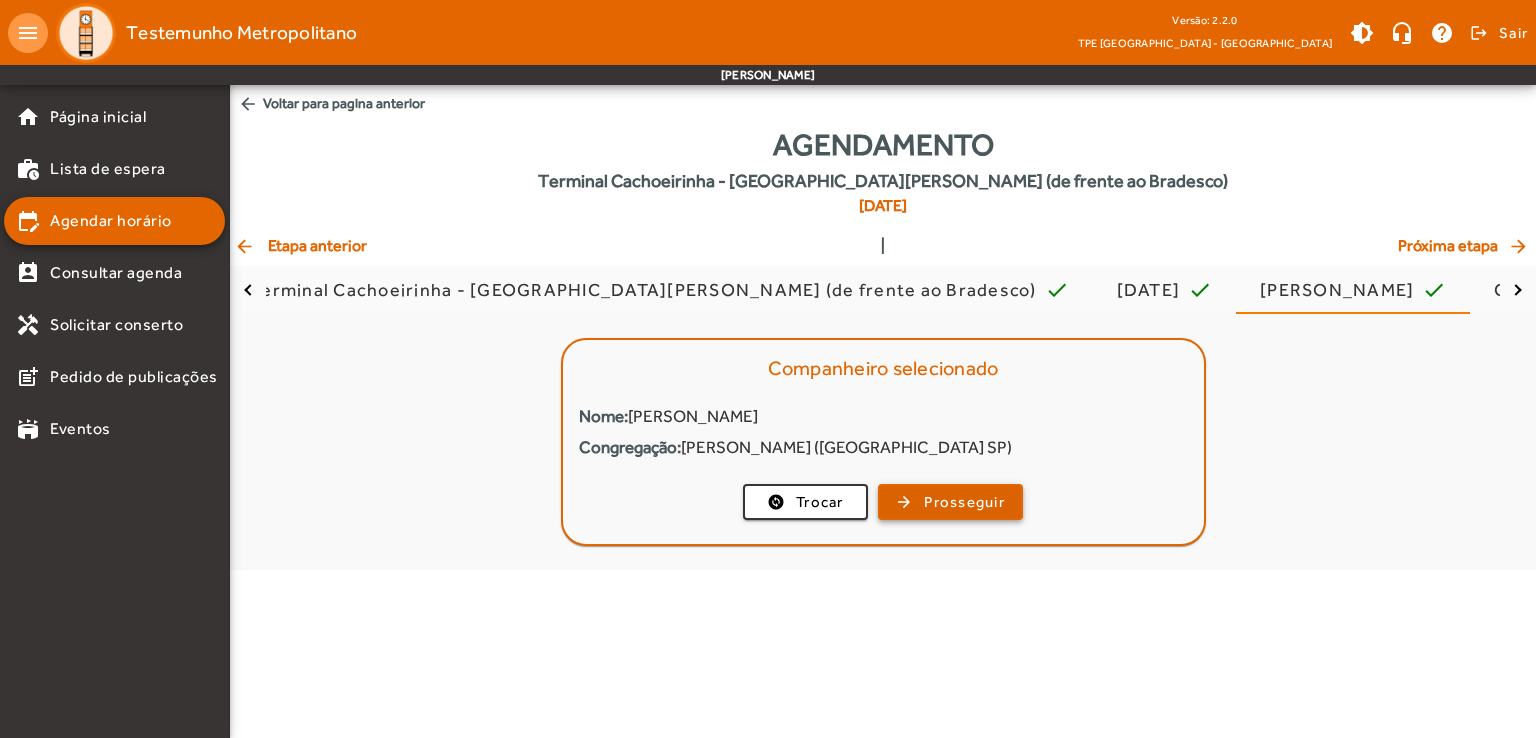click on "Prosseguir" 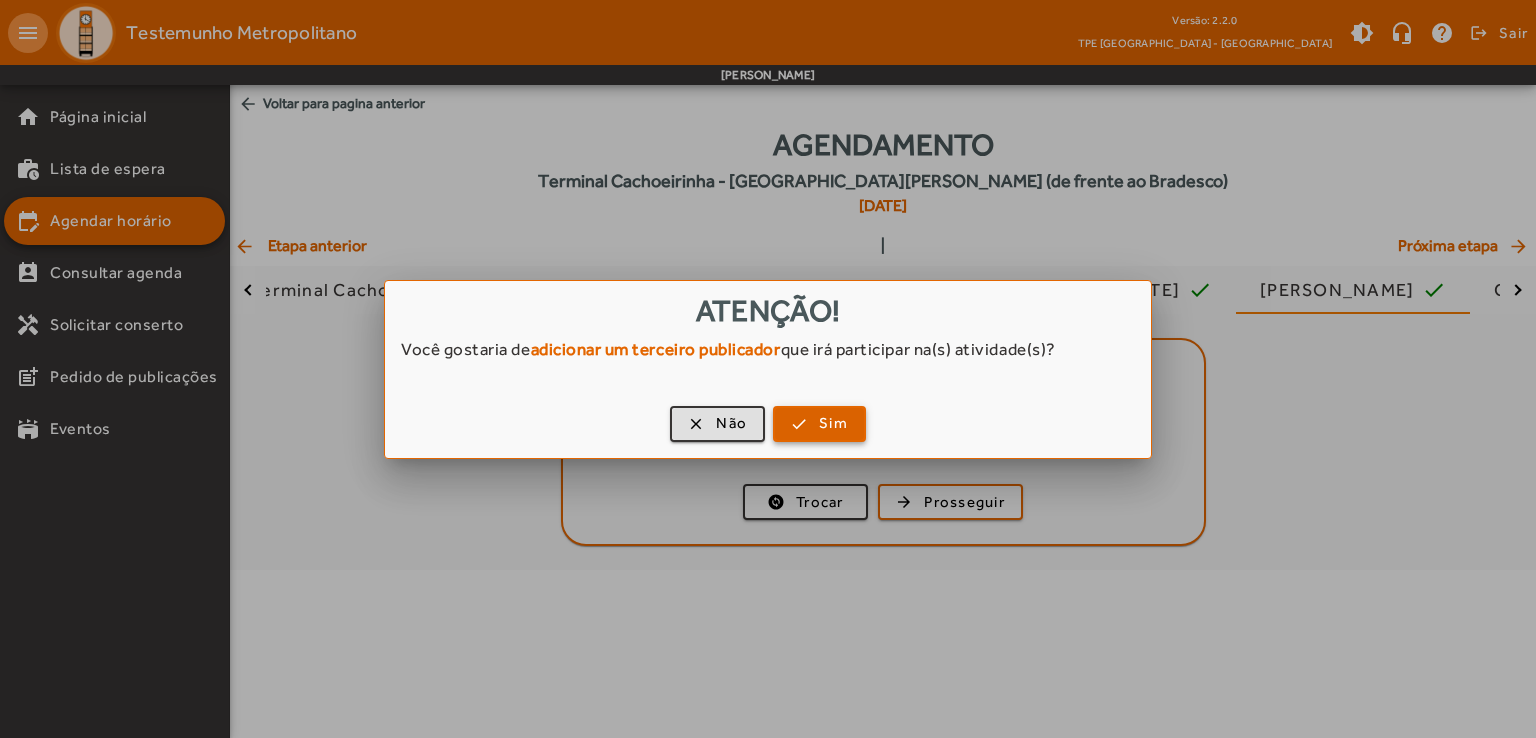 click on "Sim" at bounding box center (833, 423) 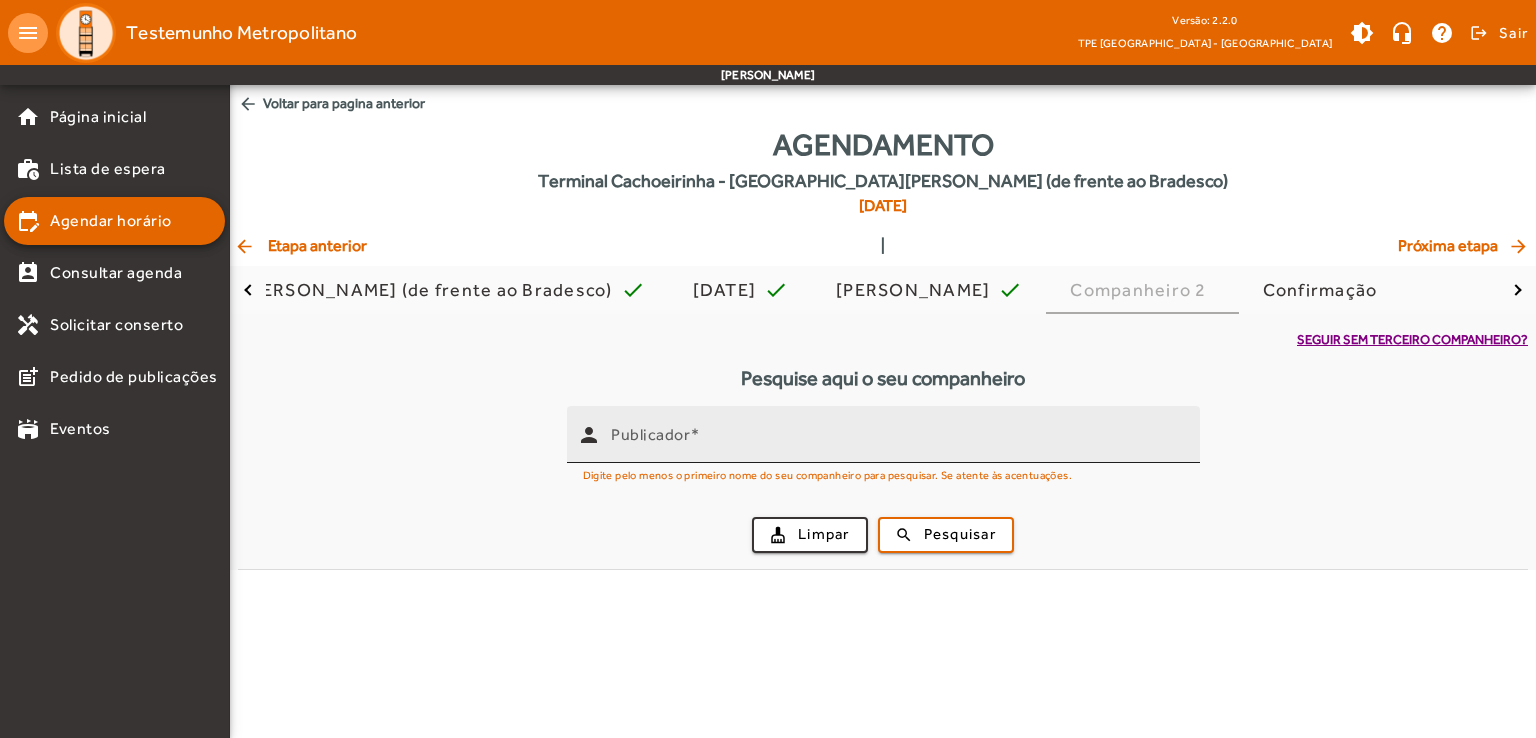 click on "Publicador" at bounding box center [897, 443] 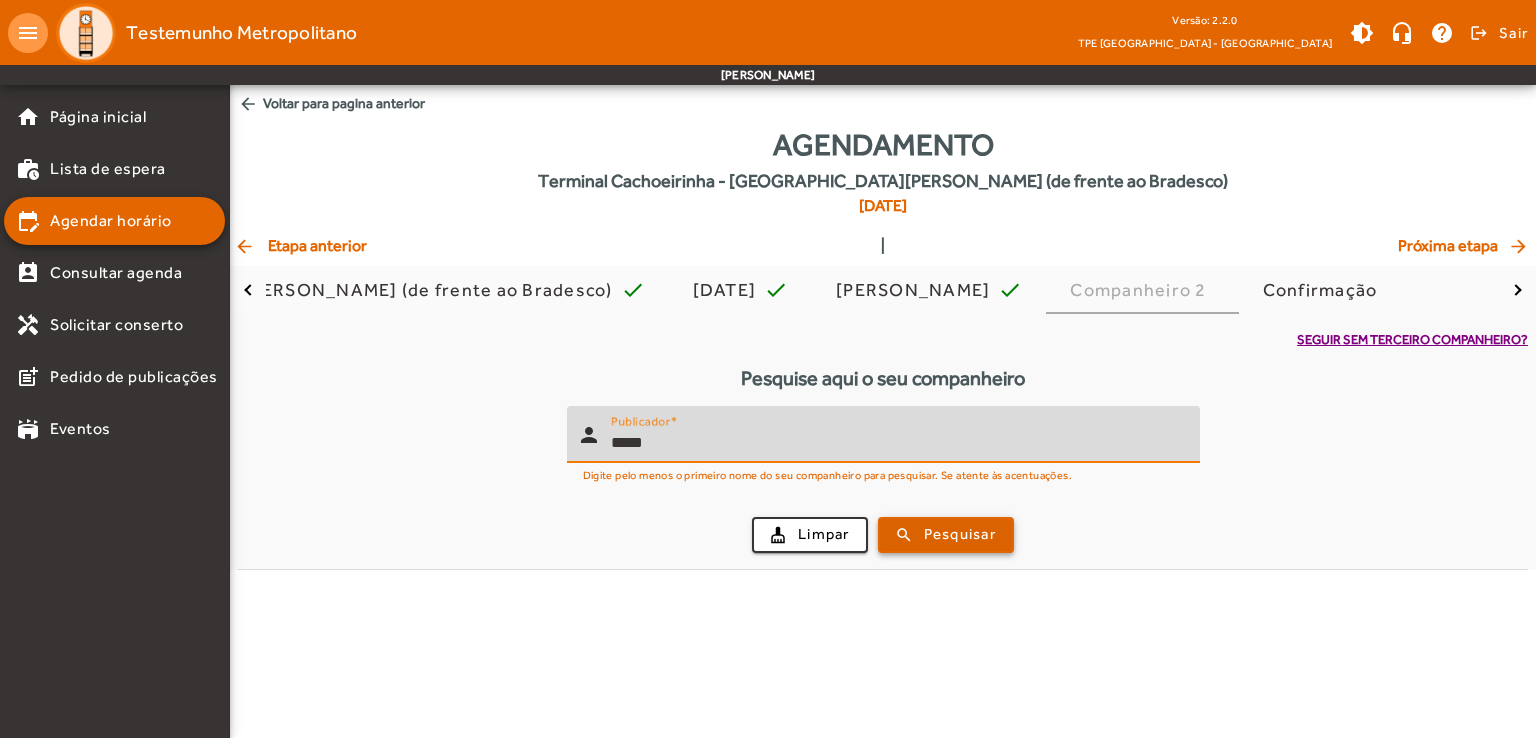 click at bounding box center (946, 535) 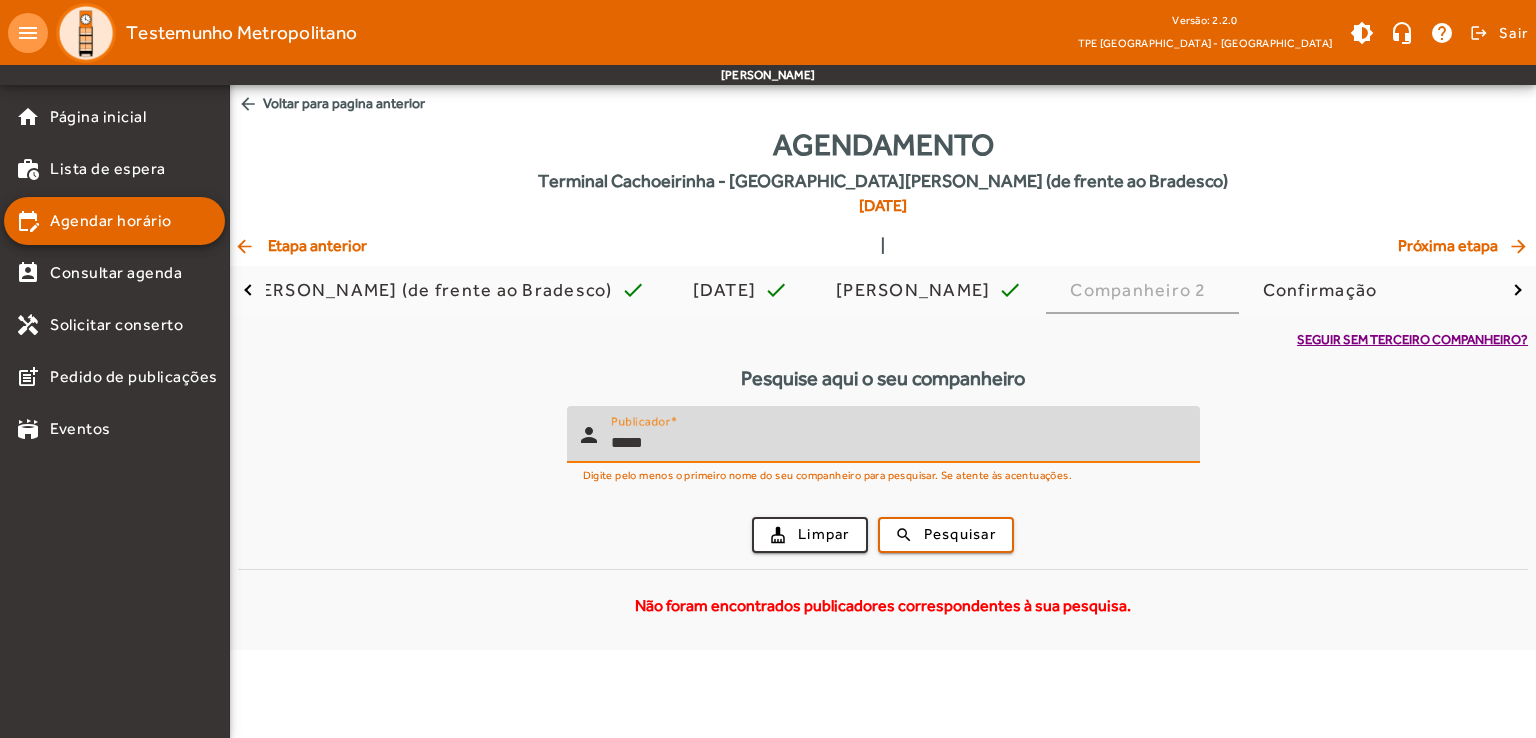 drag, startPoint x: 674, startPoint y: 439, endPoint x: 536, endPoint y: 453, distance: 138.70833 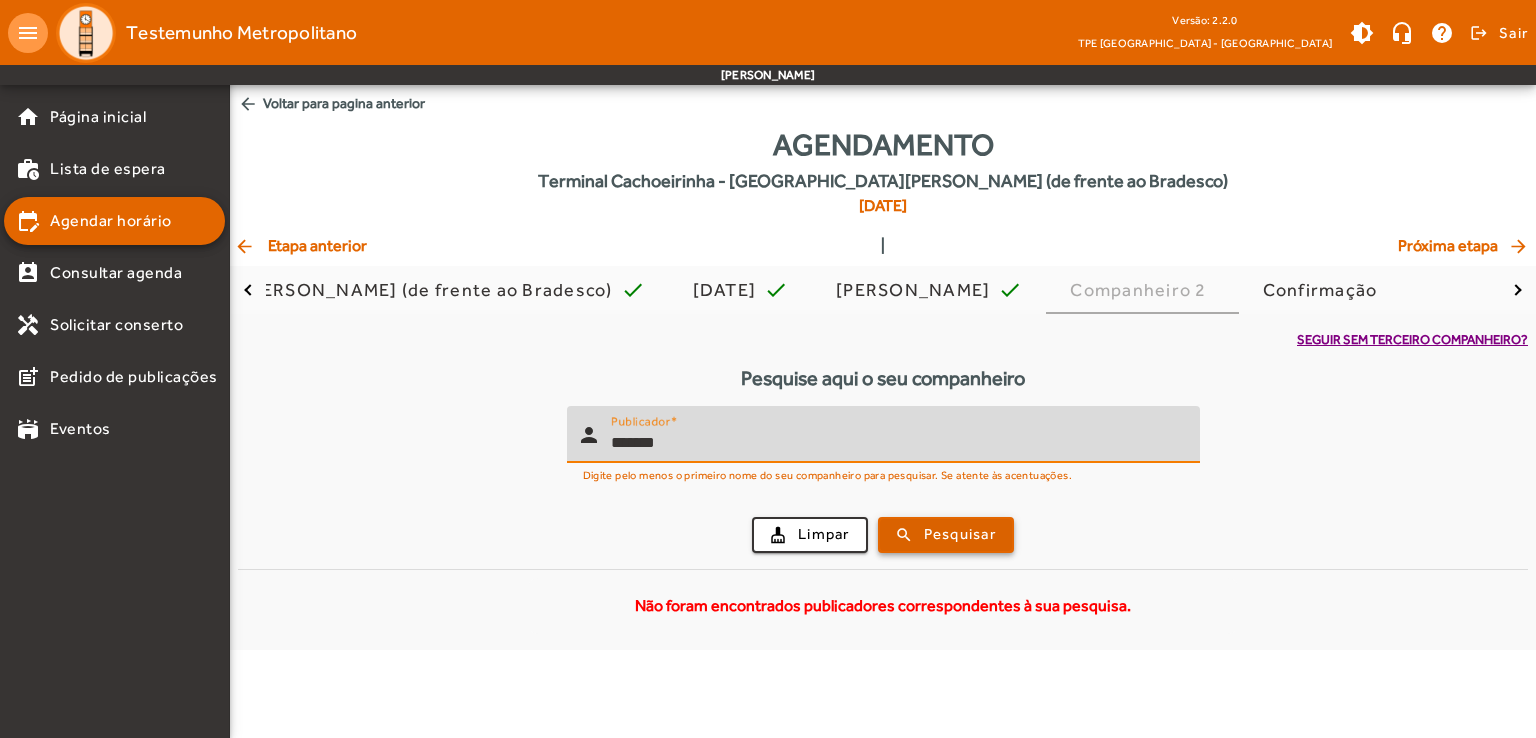 type on "*******" 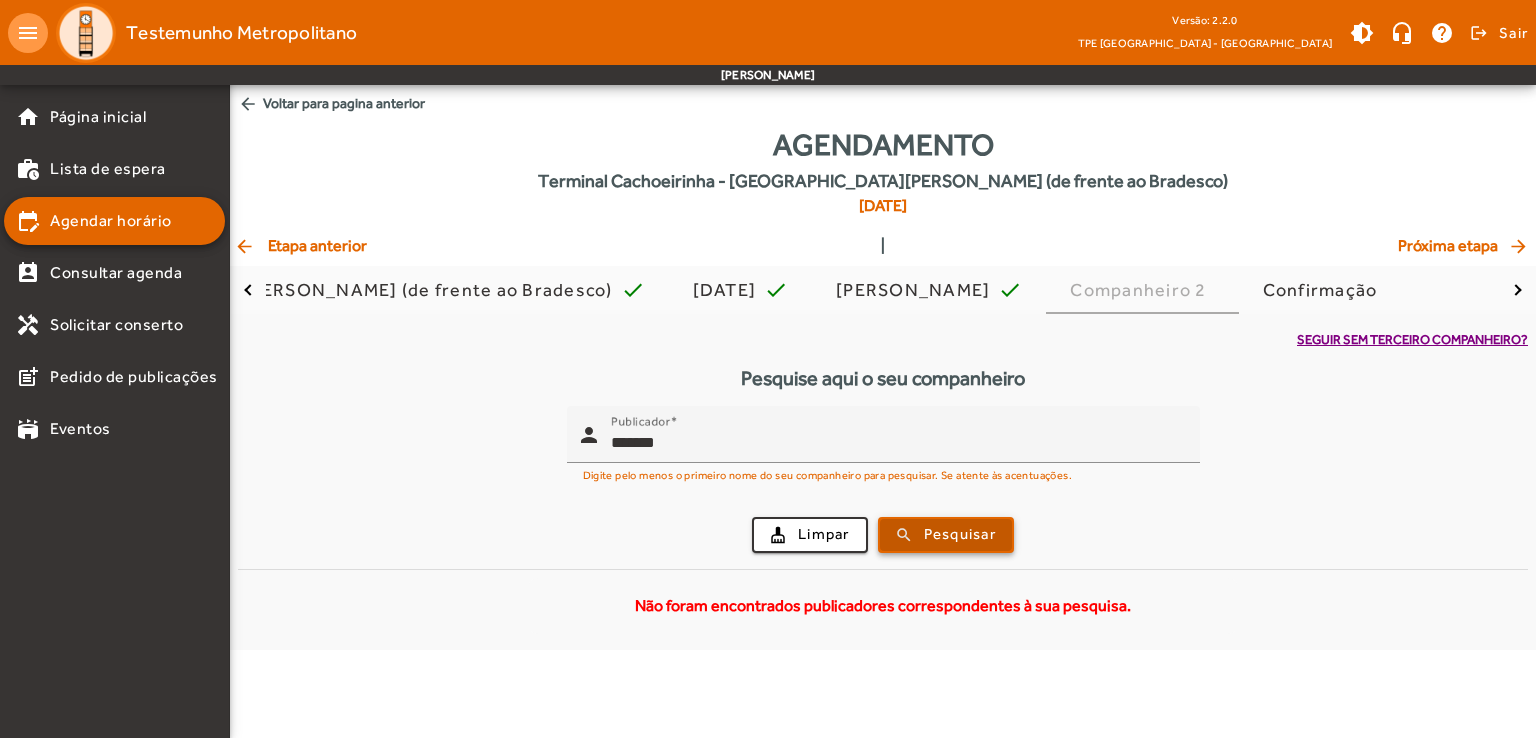 click on "Pesquisar" at bounding box center (960, 534) 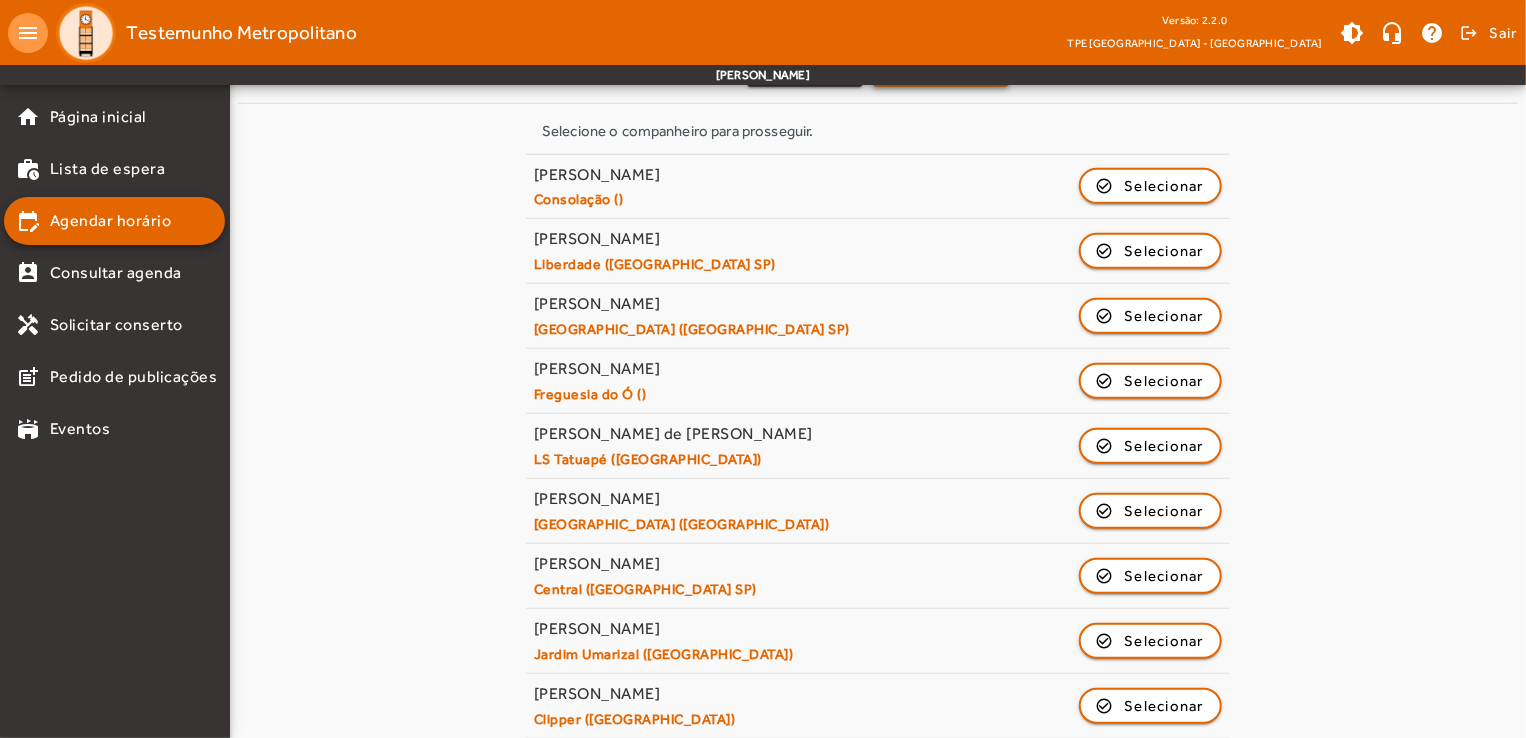 scroll, scrollTop: 500, scrollLeft: 0, axis: vertical 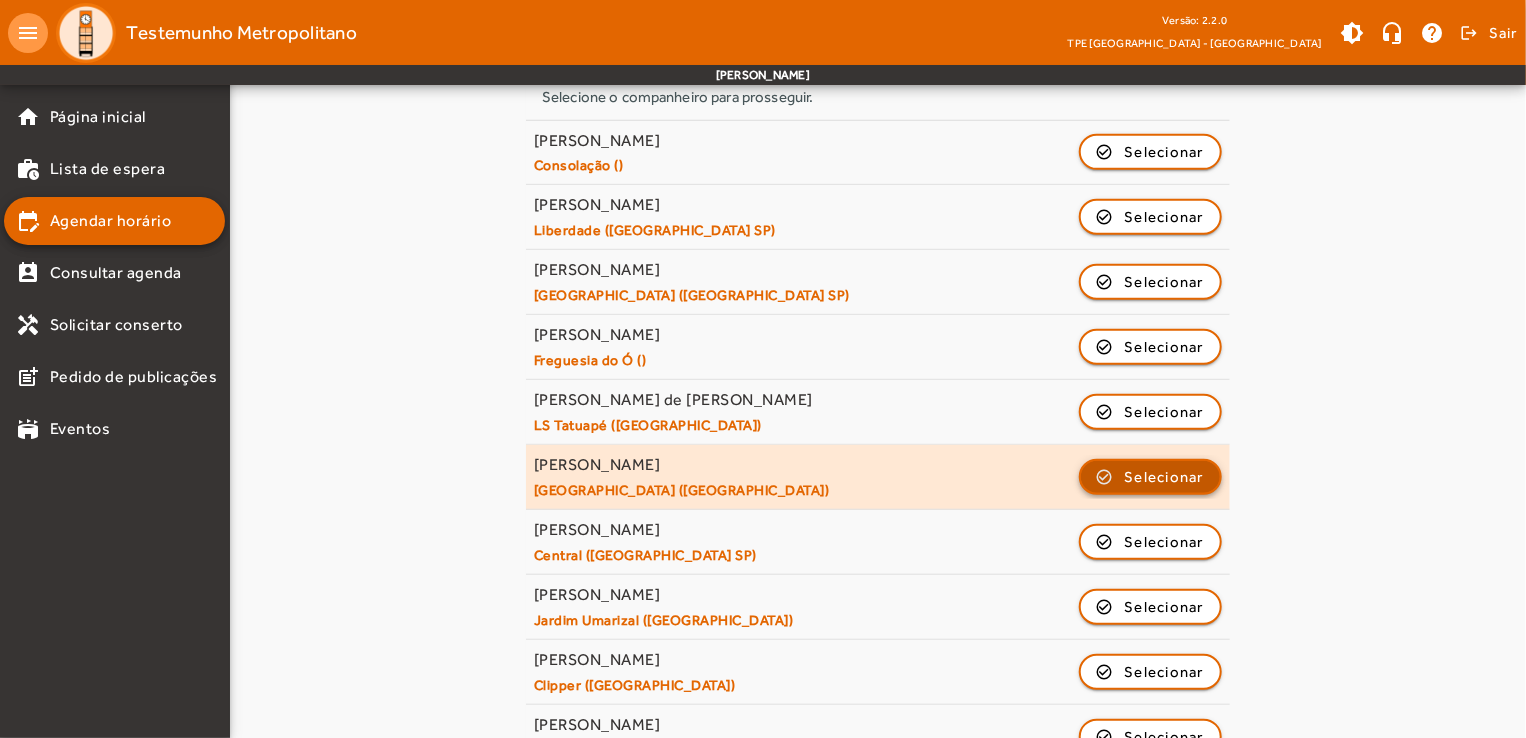 click on "Selecionar" 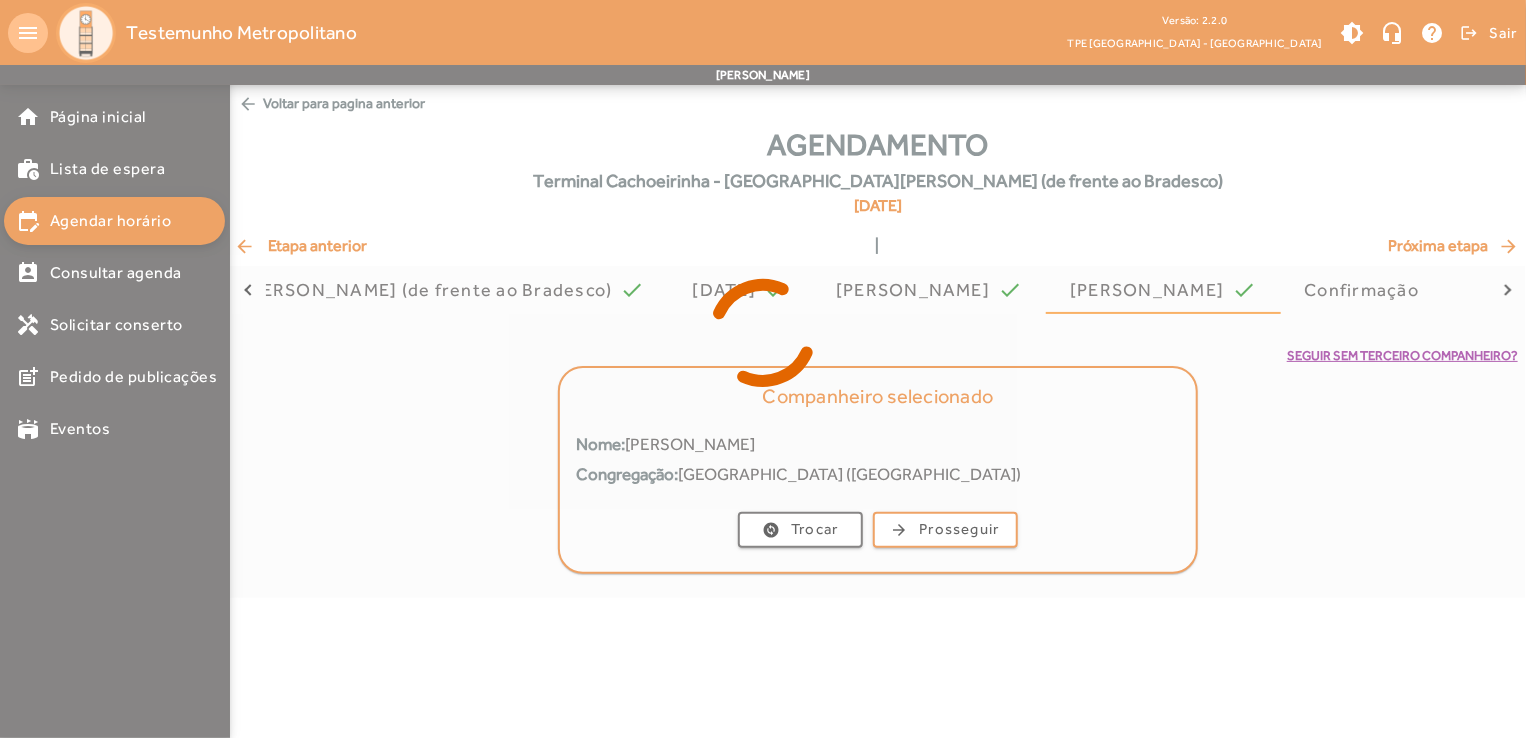 scroll, scrollTop: 0, scrollLeft: 0, axis: both 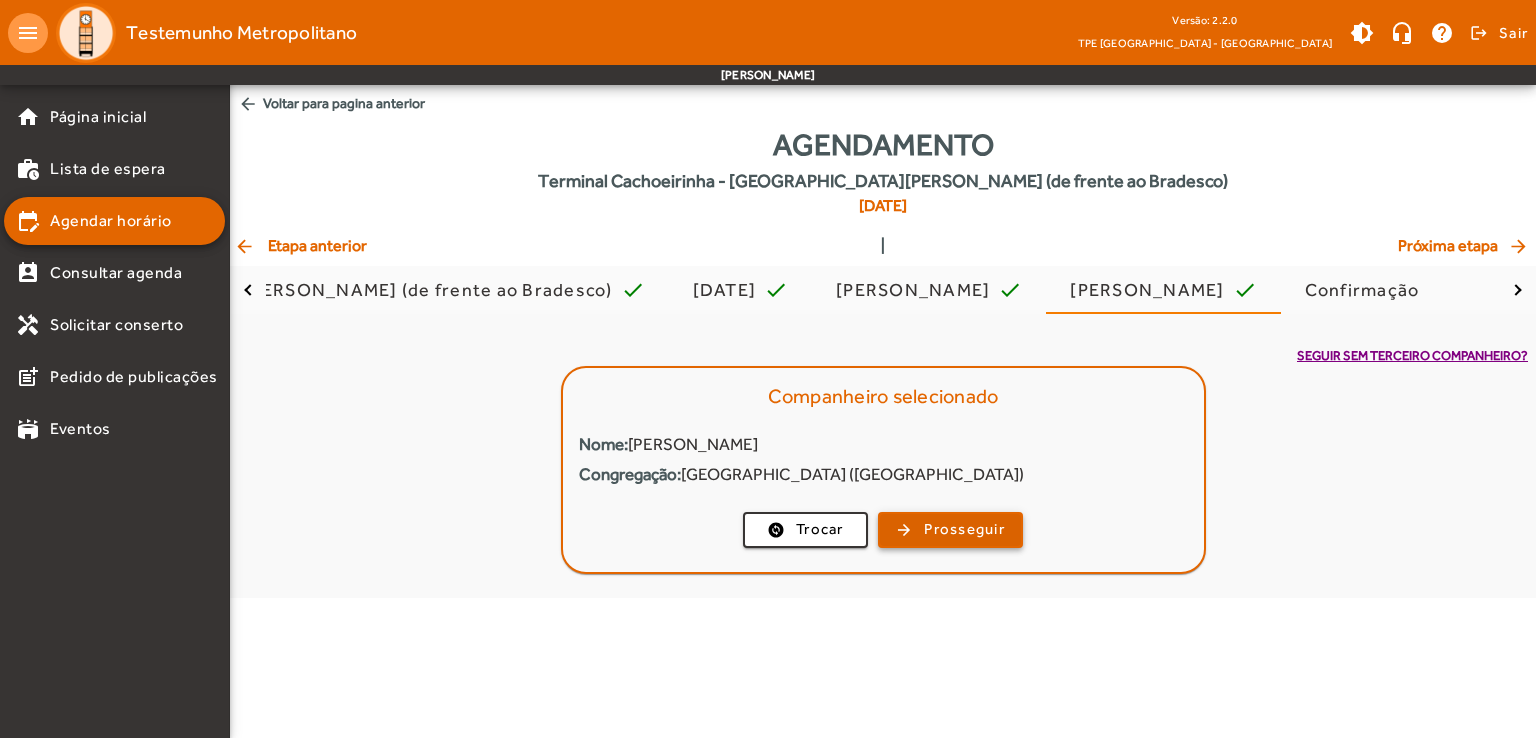 click on "Prosseguir" 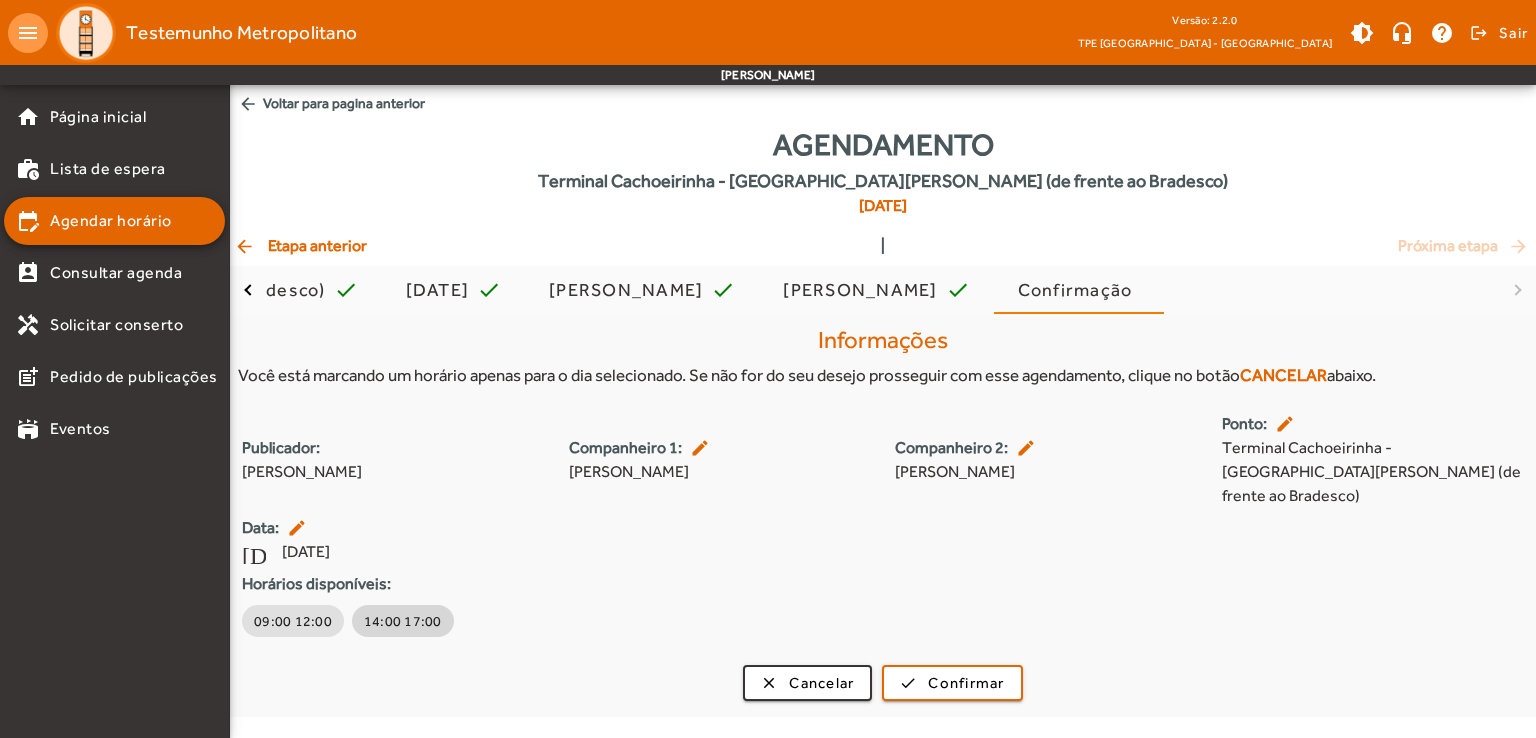 click on "14:00 17:00" at bounding box center [403, 621] 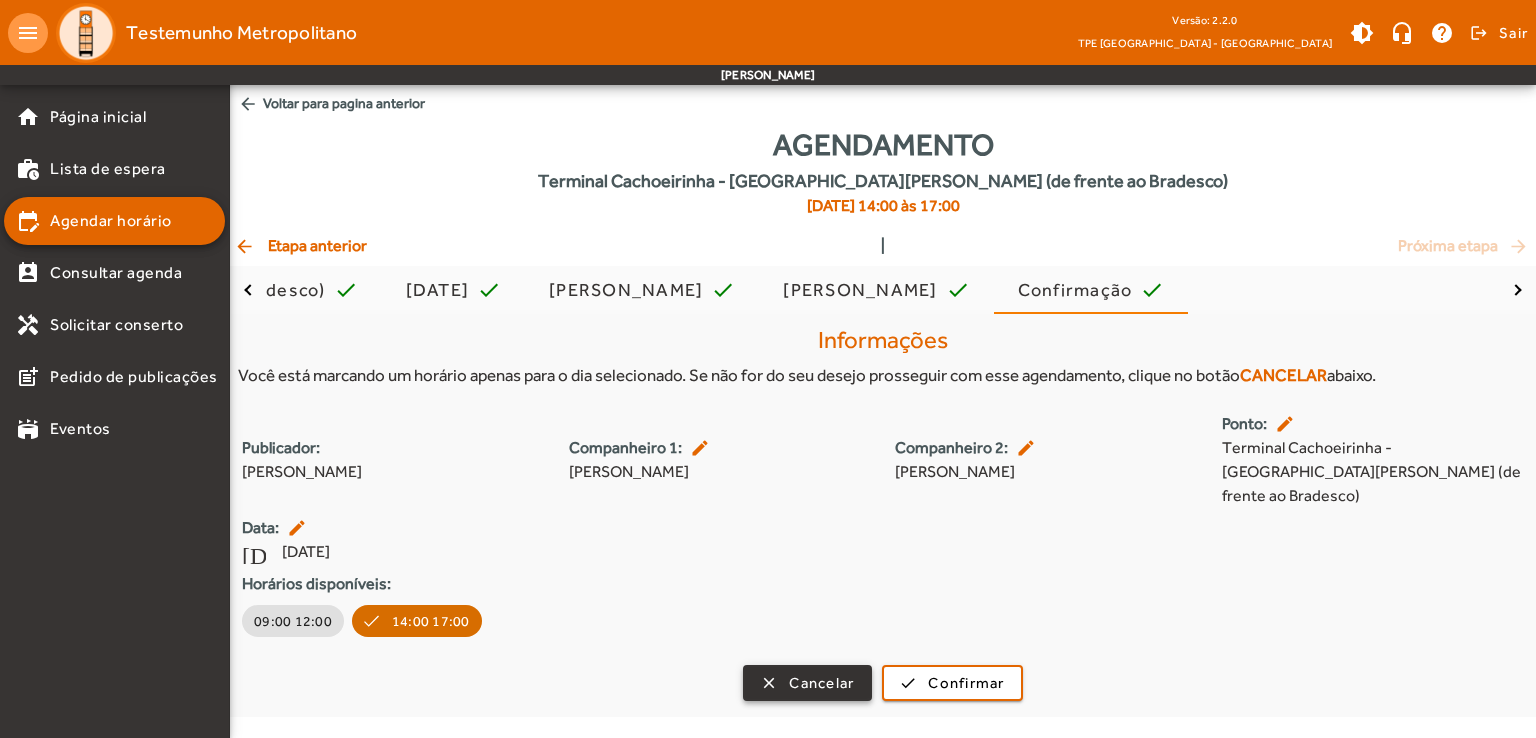 click on "Cancelar" at bounding box center (821, 683) 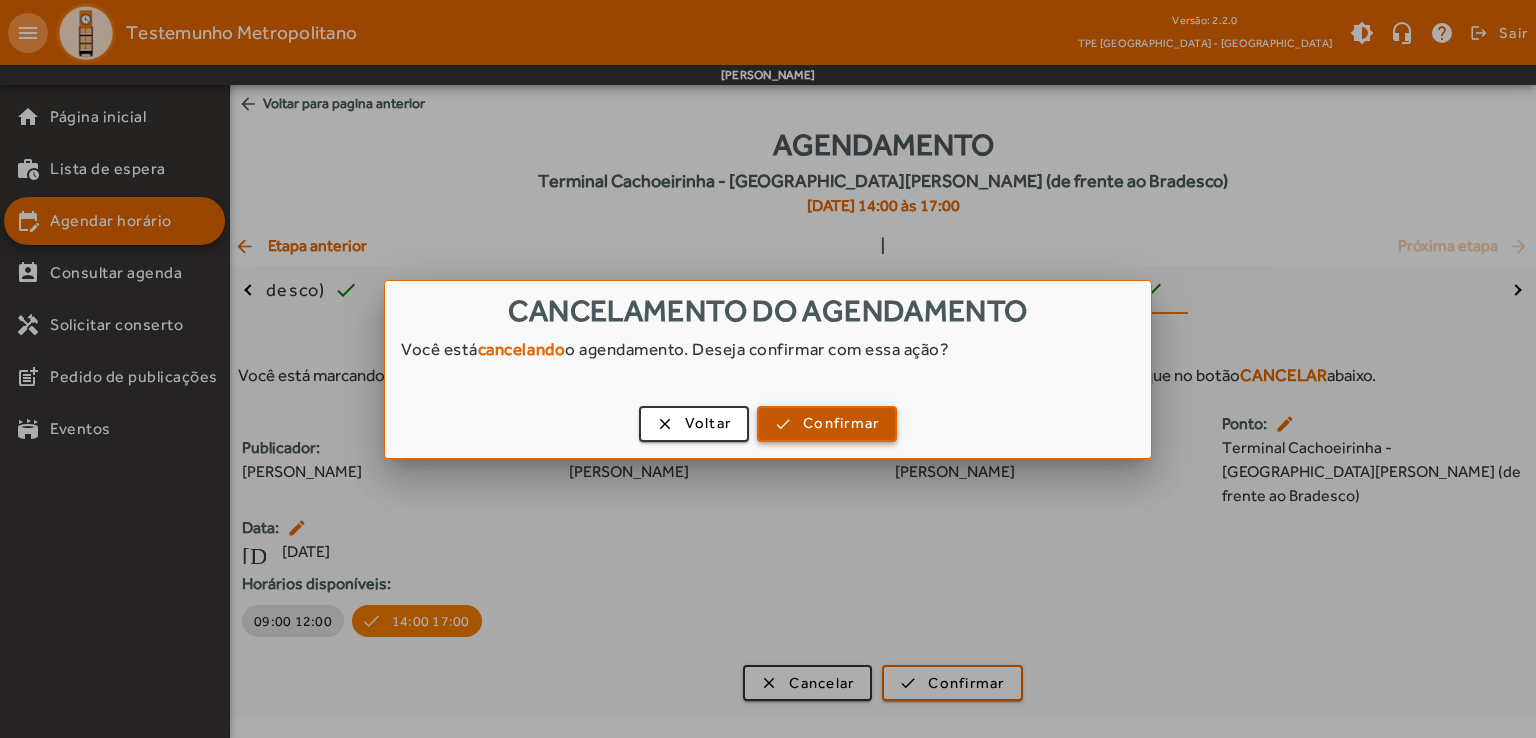 click on "Confirmar" at bounding box center (841, 423) 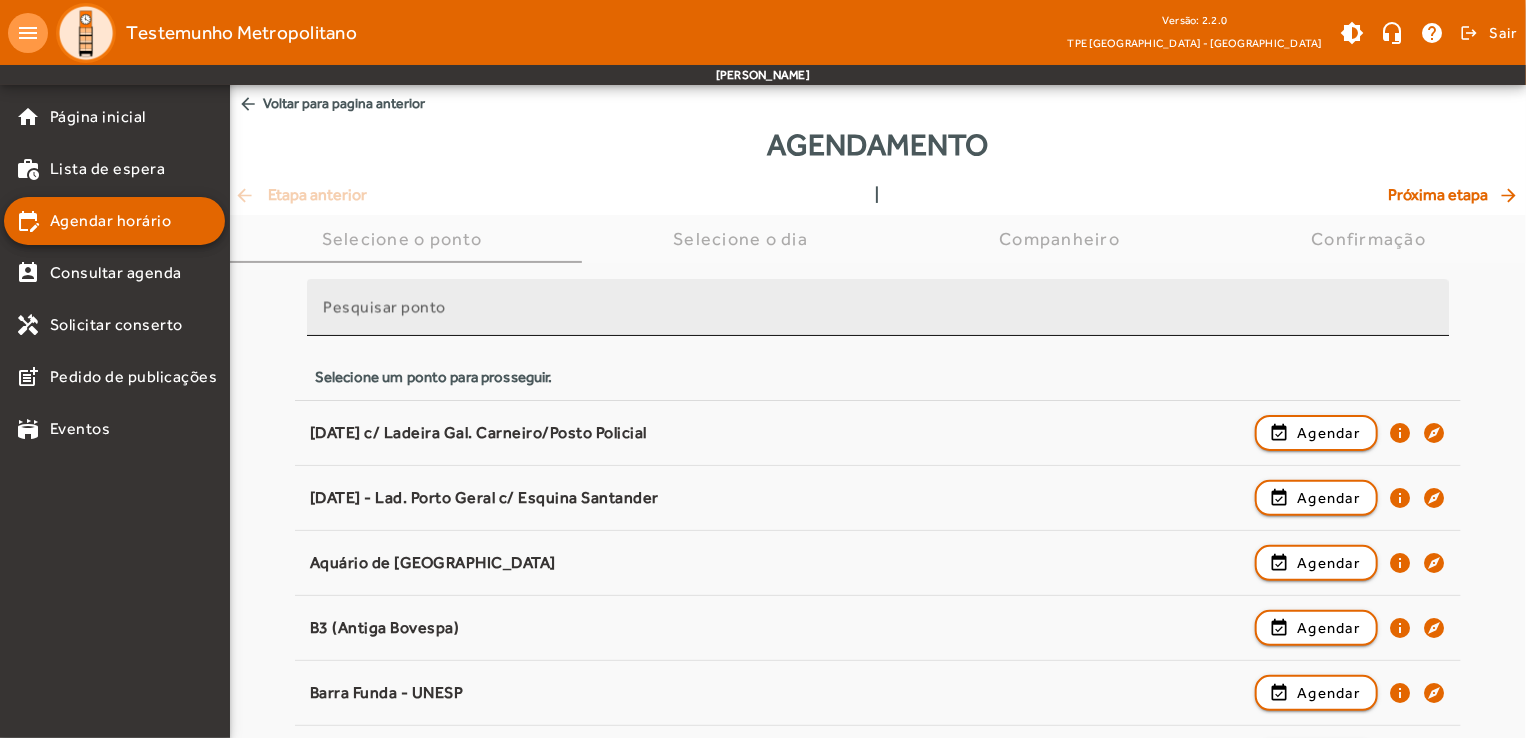 click on "Pesquisar ponto" at bounding box center (384, 307) 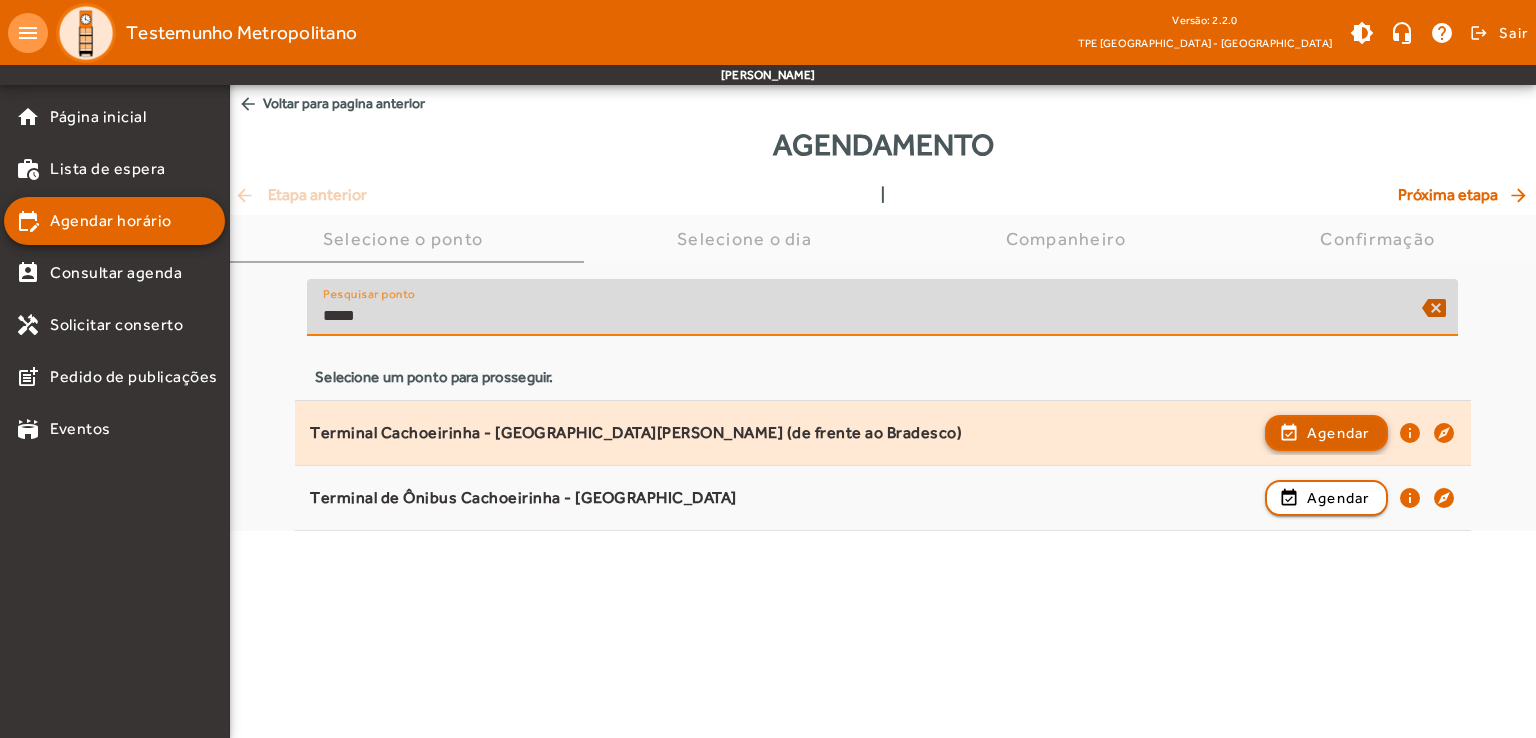 type on "*****" 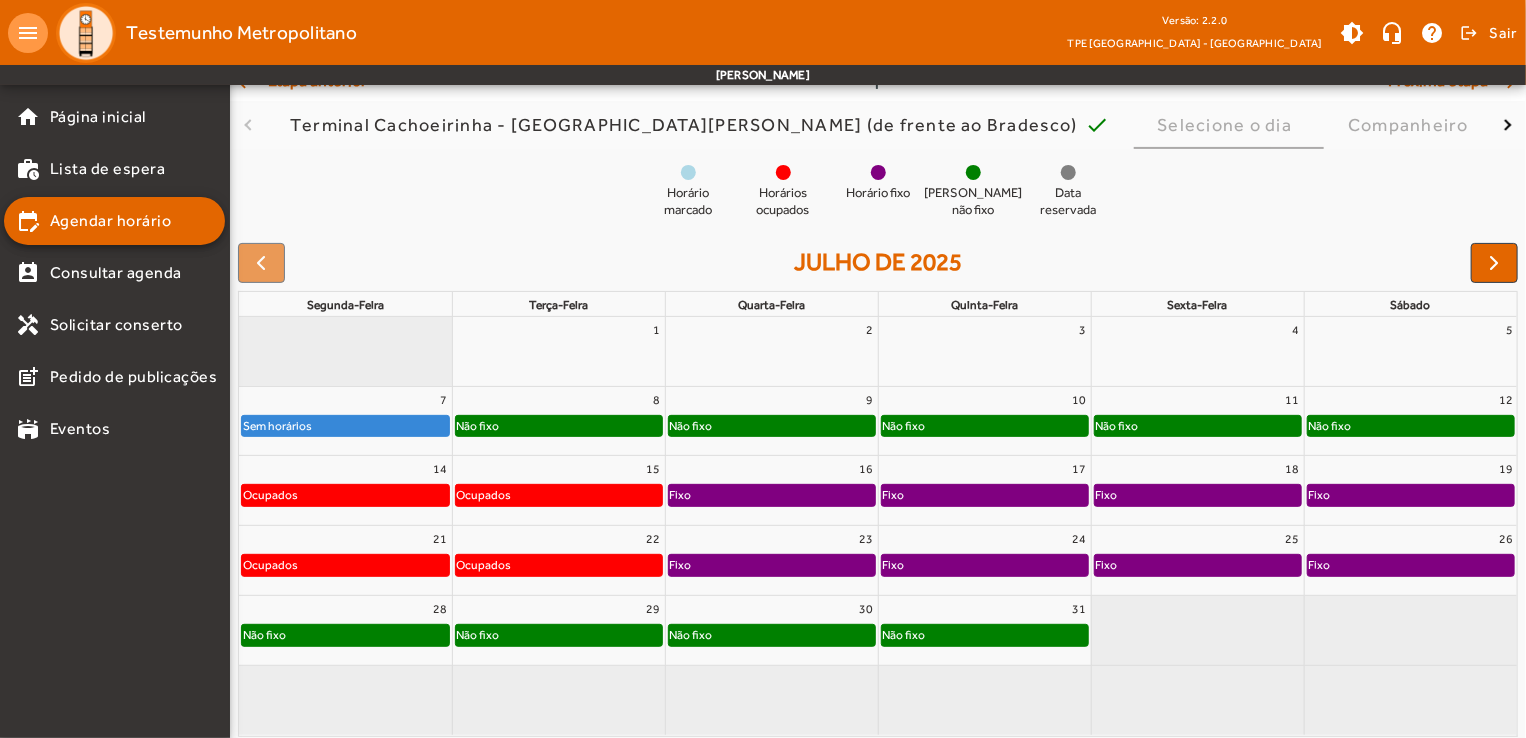 scroll, scrollTop: 148, scrollLeft: 0, axis: vertical 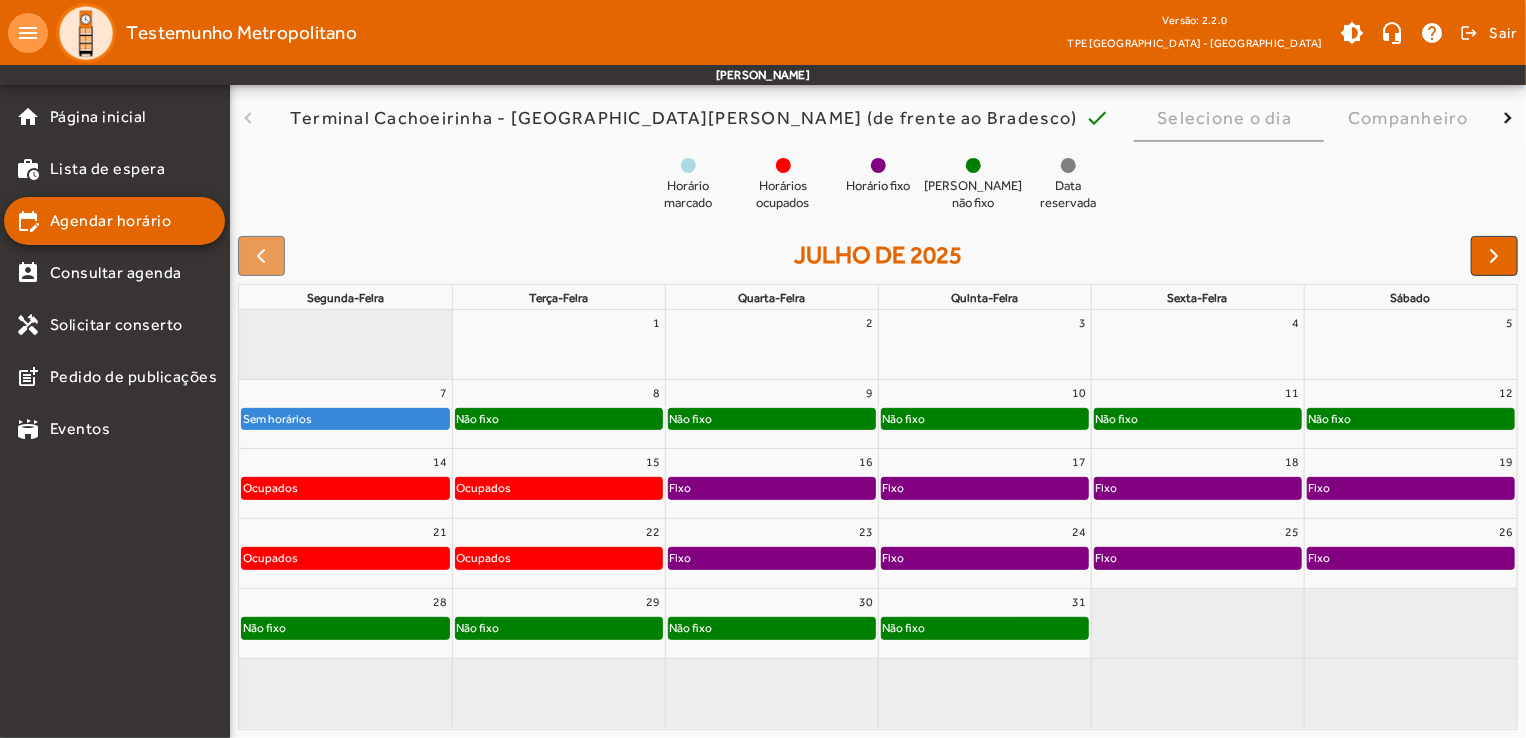 click on "Não fixo" 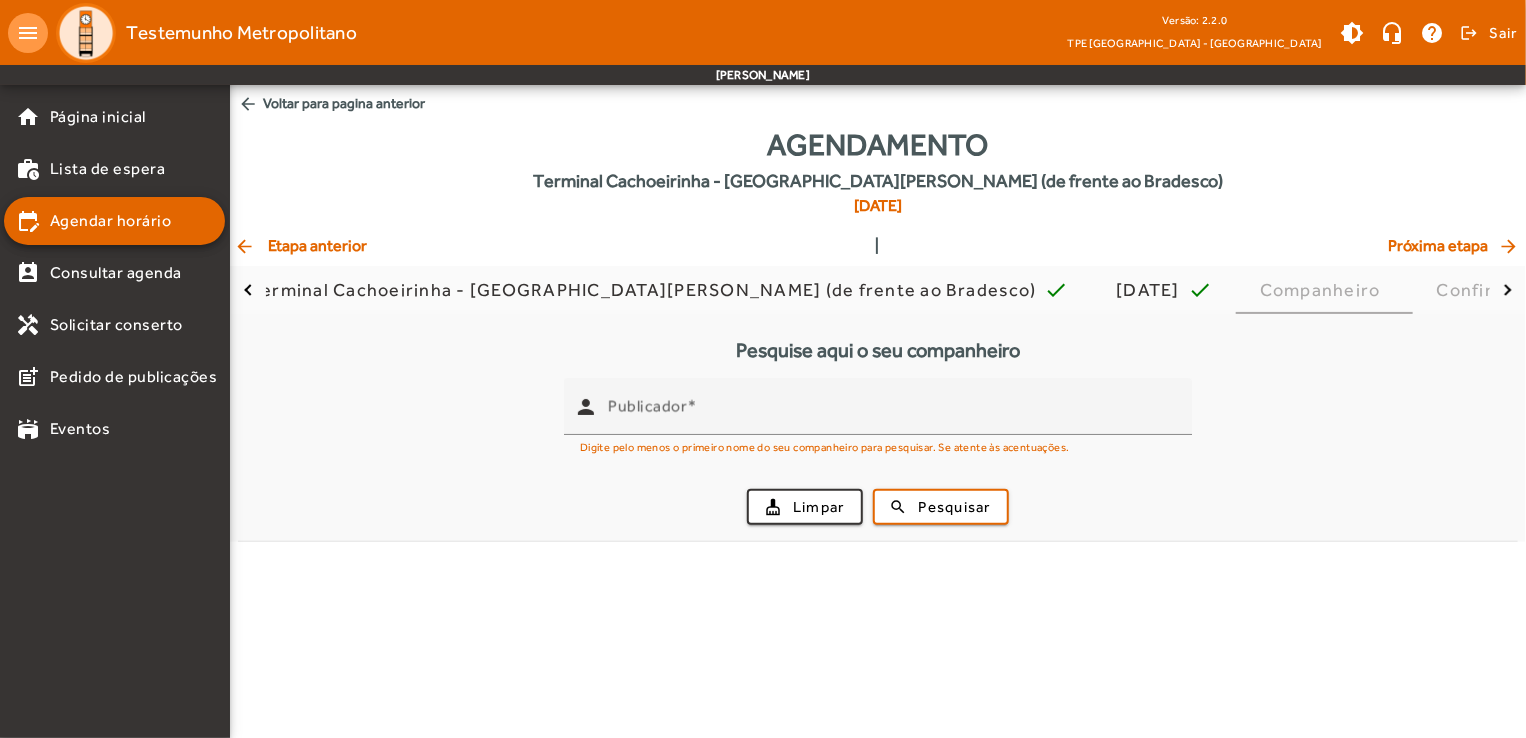scroll, scrollTop: 0, scrollLeft: 0, axis: both 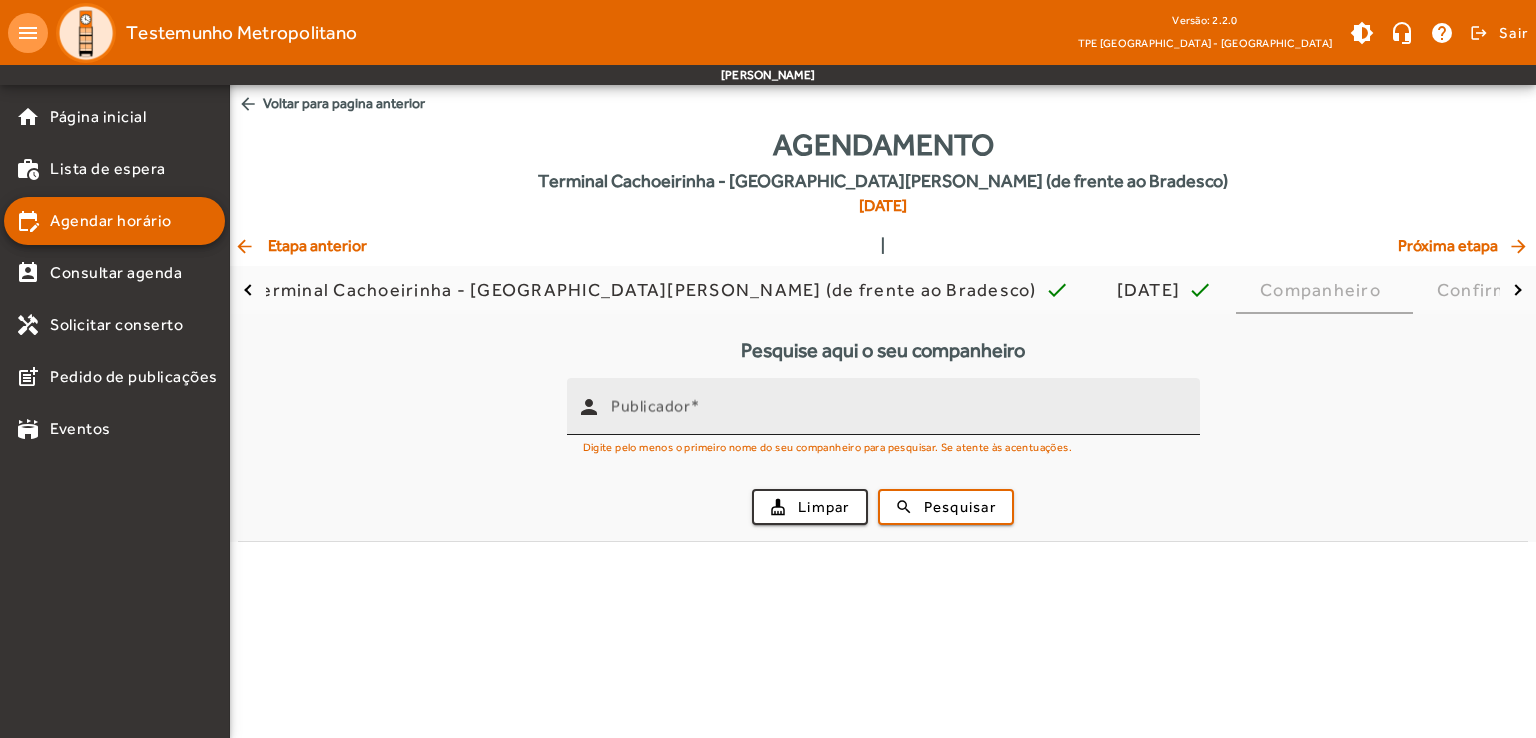 click at bounding box center [695, 406] 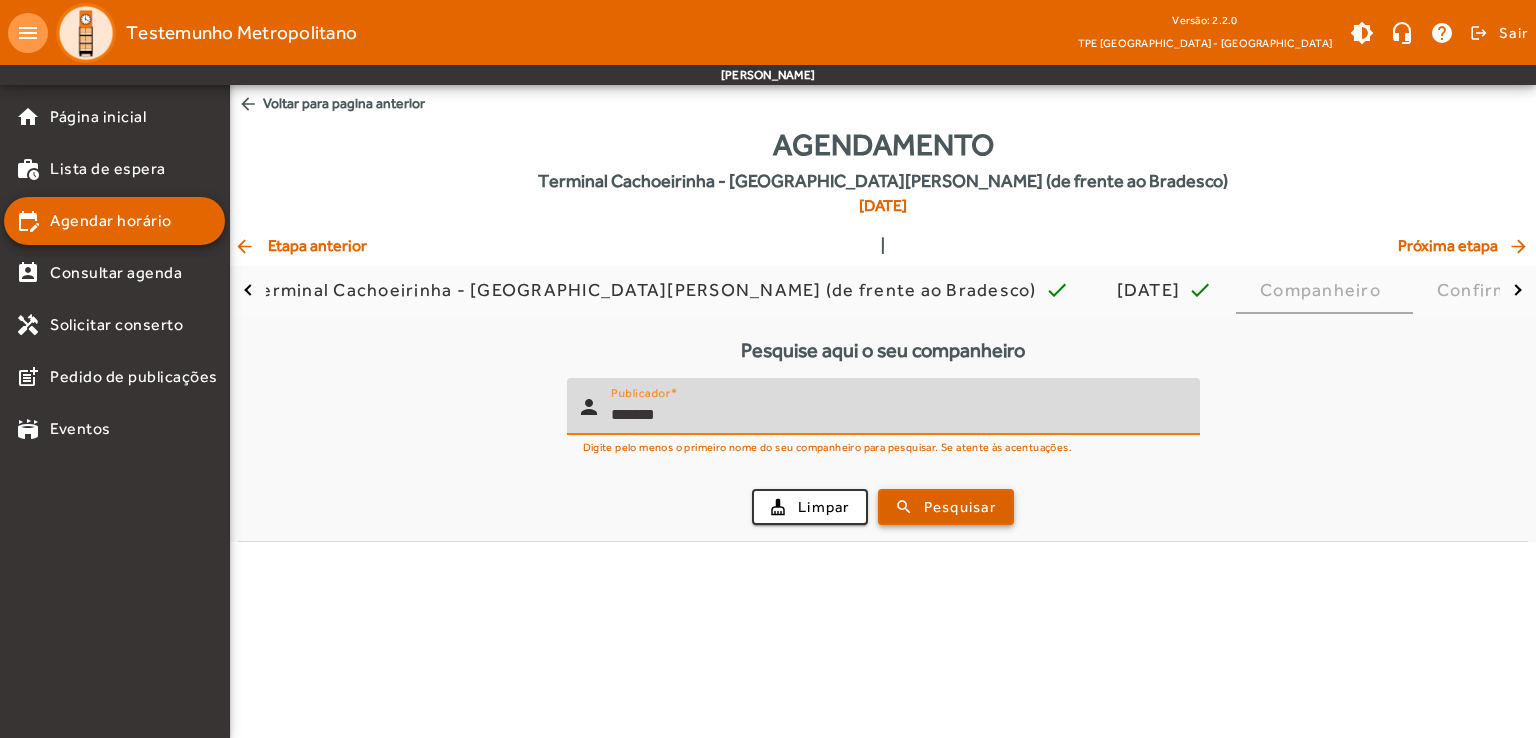 type on "*******" 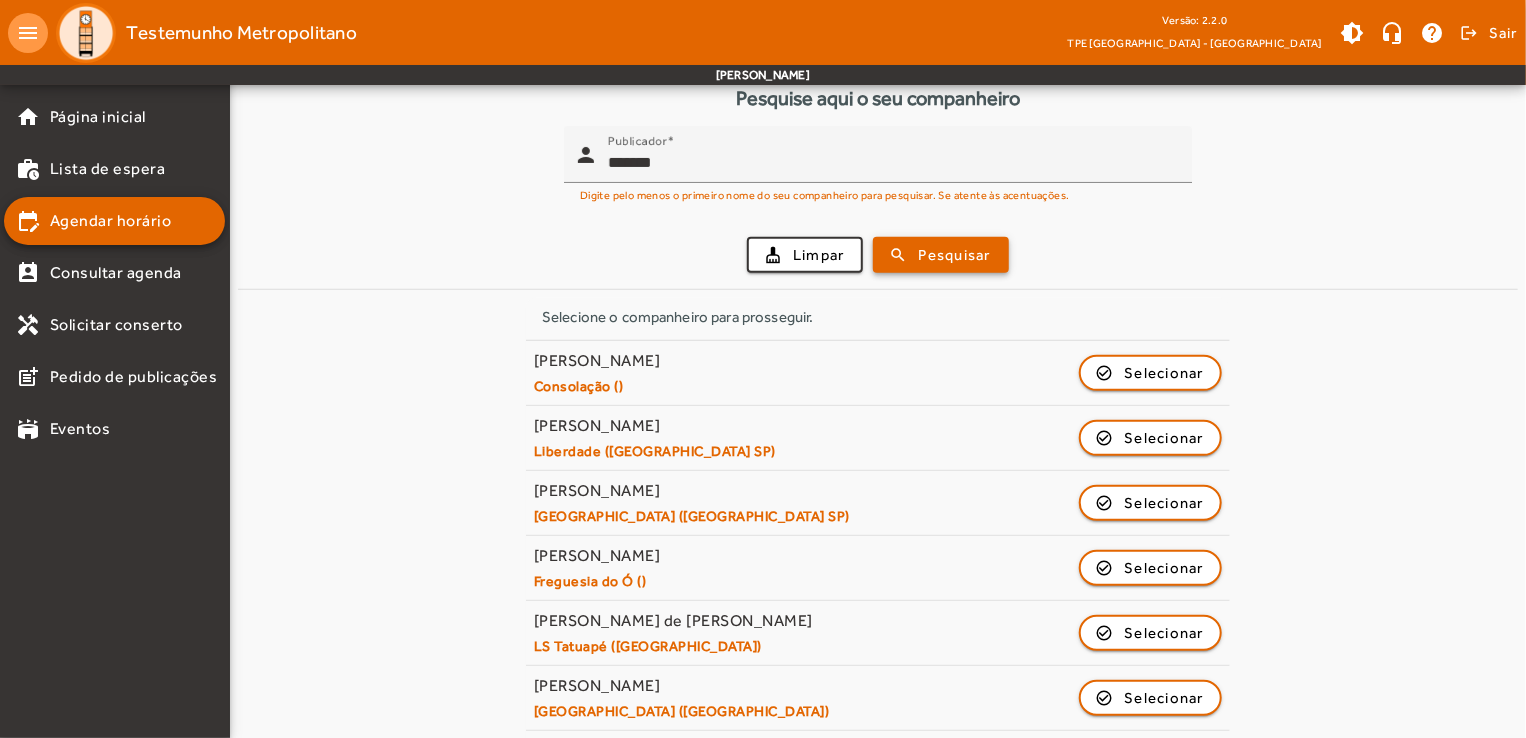 scroll, scrollTop: 300, scrollLeft: 0, axis: vertical 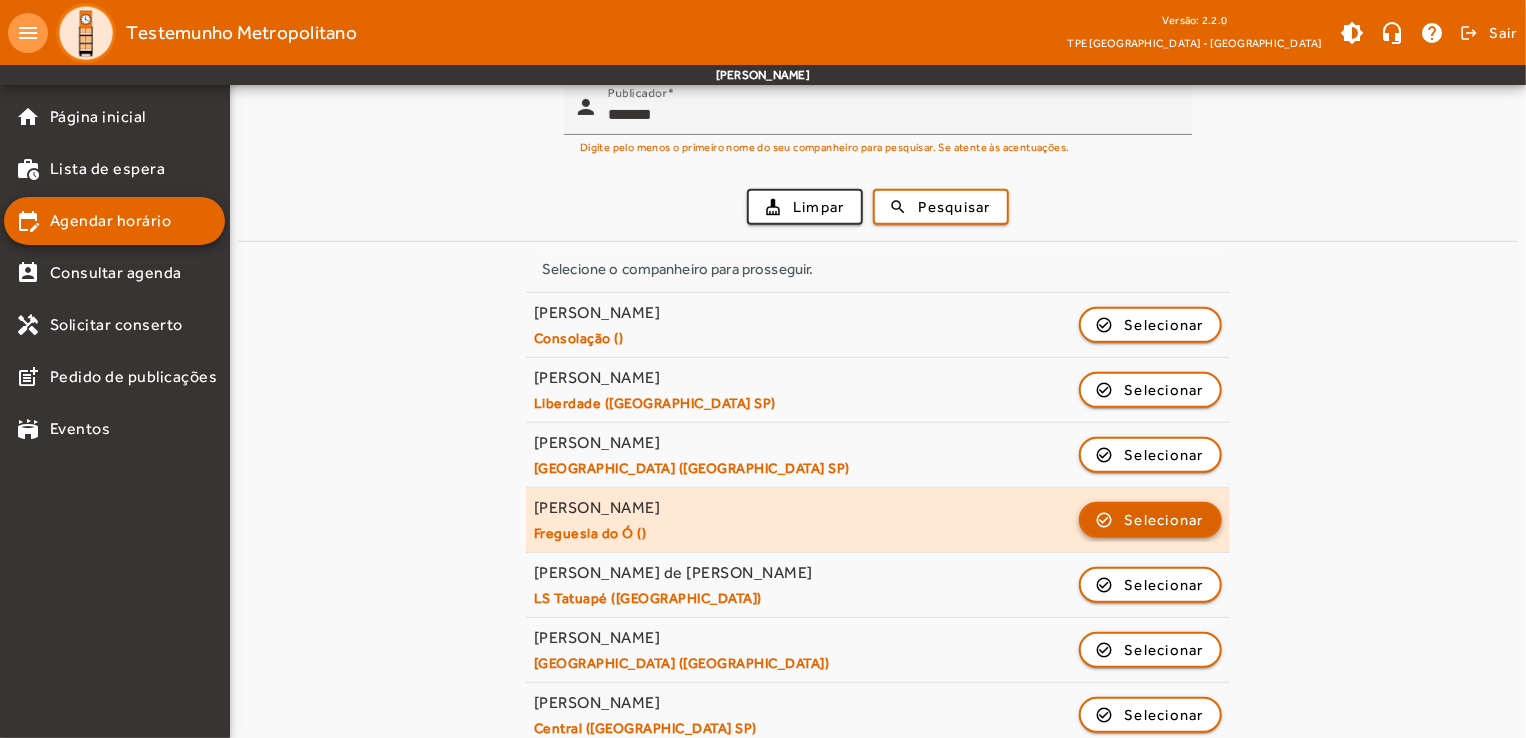 click on "Selecionar" at bounding box center [1165, 585] 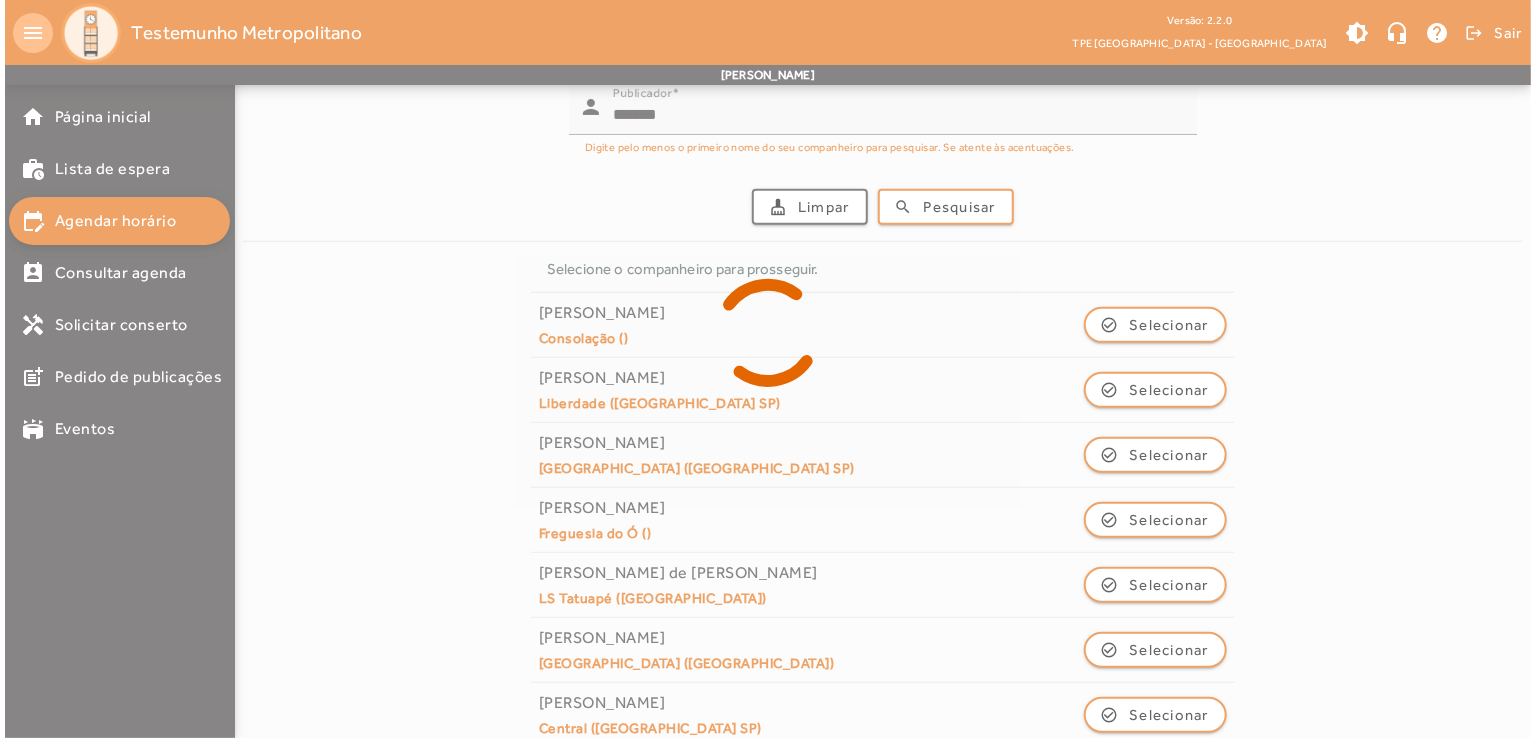 scroll, scrollTop: 0, scrollLeft: 0, axis: both 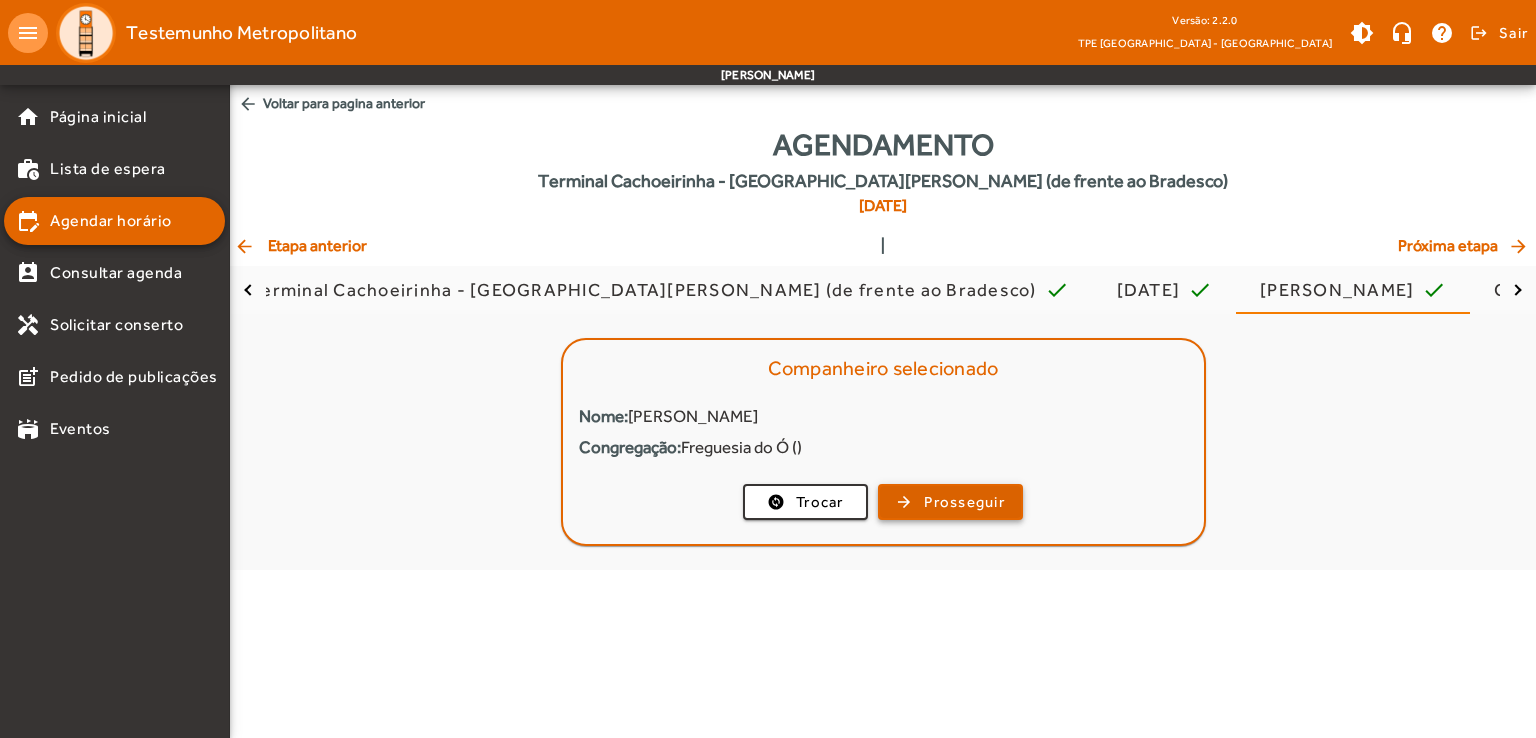 click on "Prosseguir" 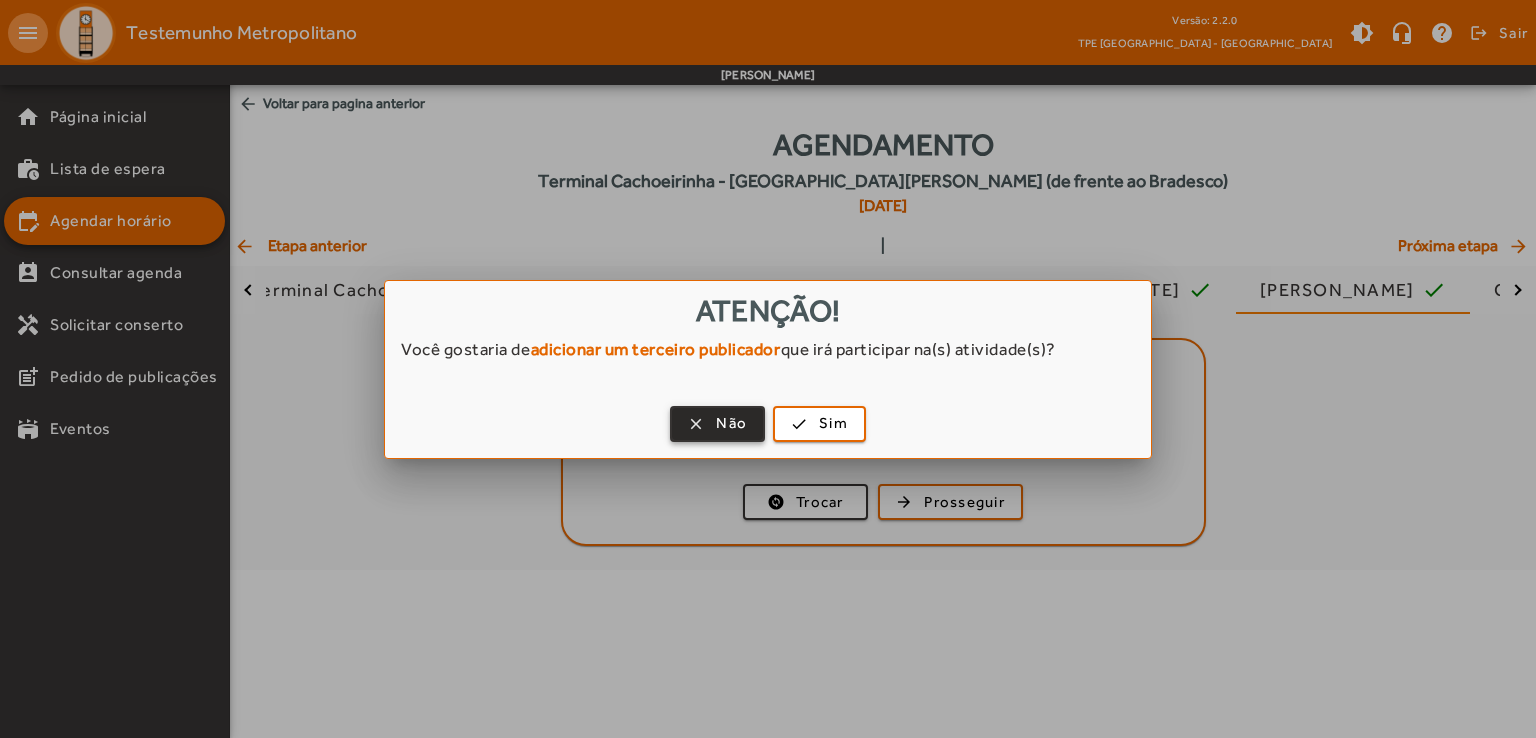 click on "Não" at bounding box center [731, 423] 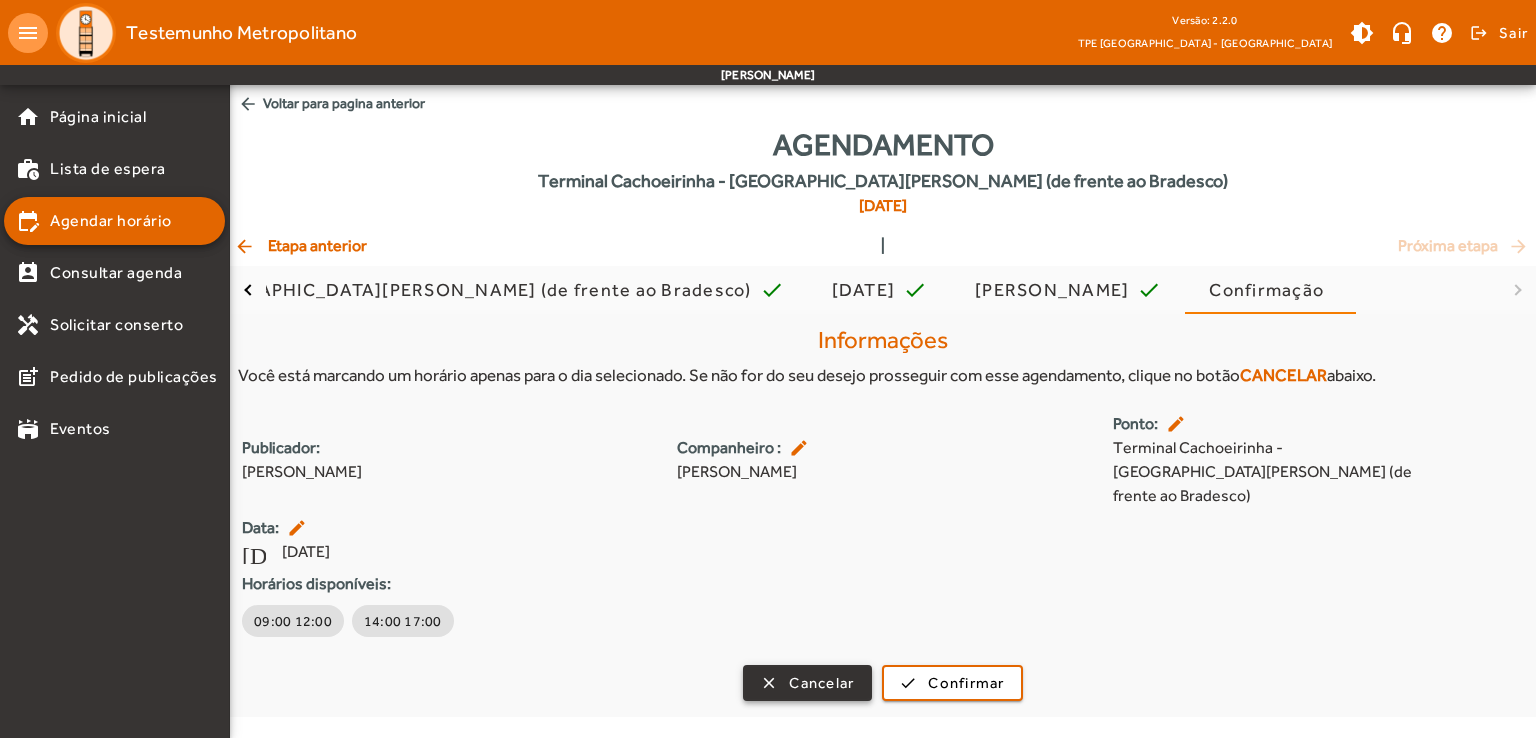 click at bounding box center (807, 683) 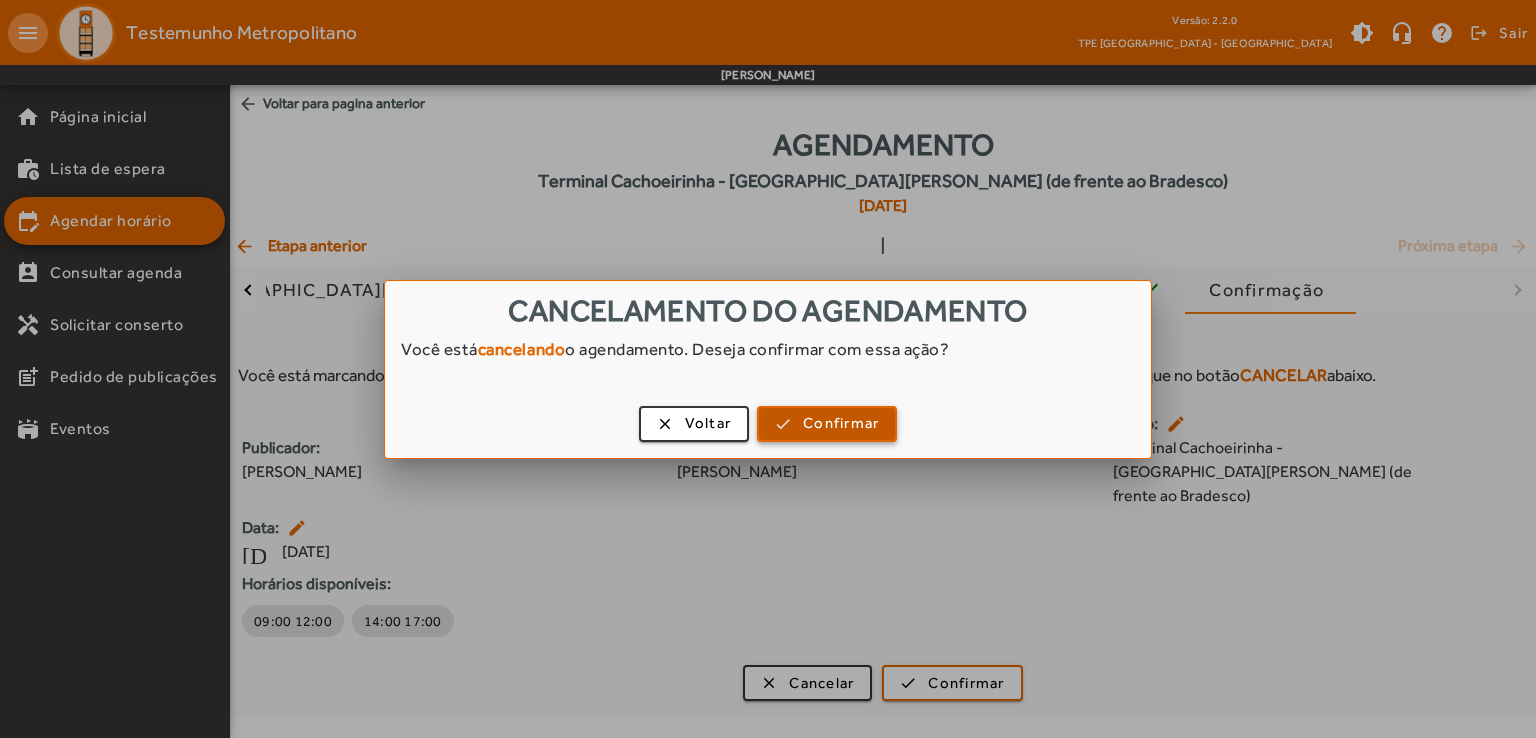 click on "Confirmar" at bounding box center (841, 423) 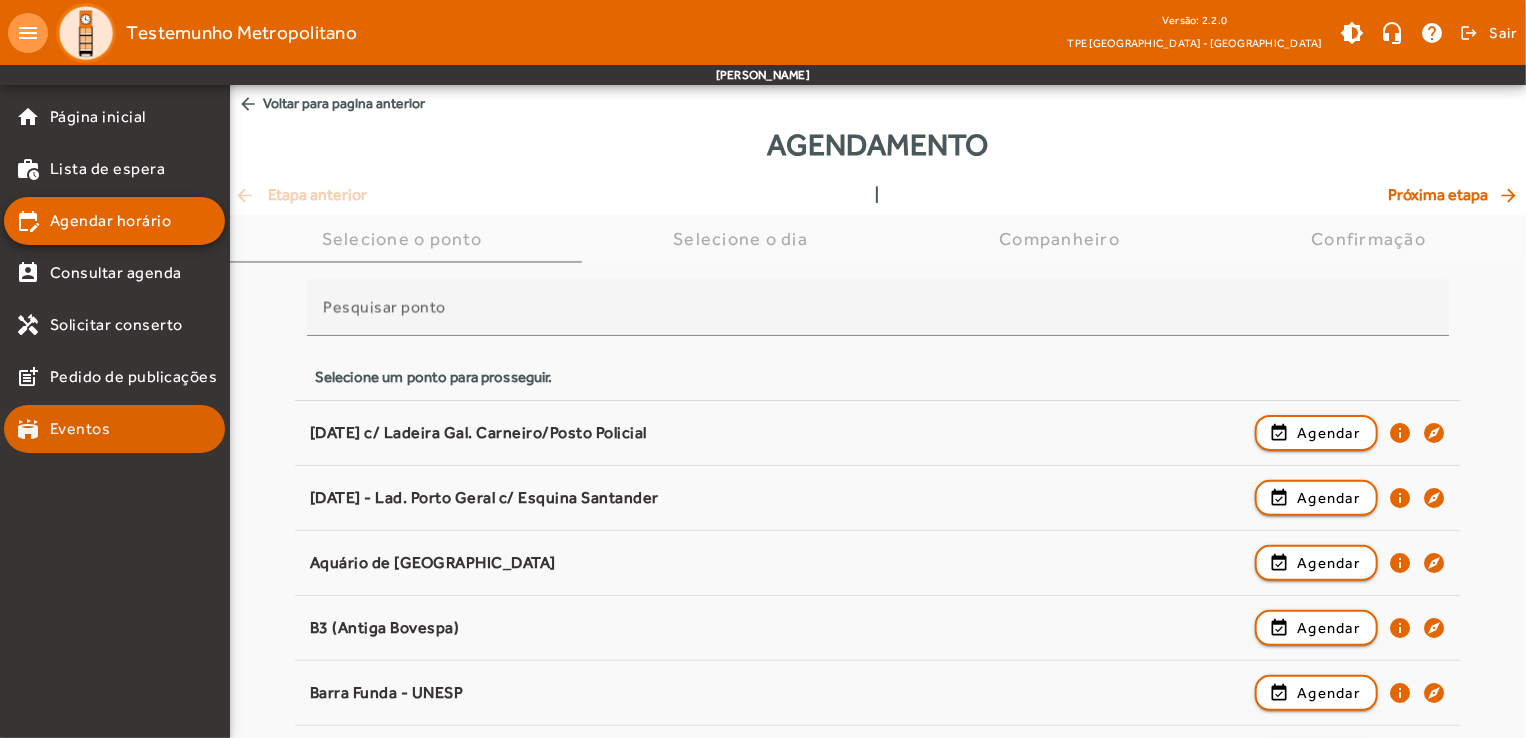 click on "Eventos" 